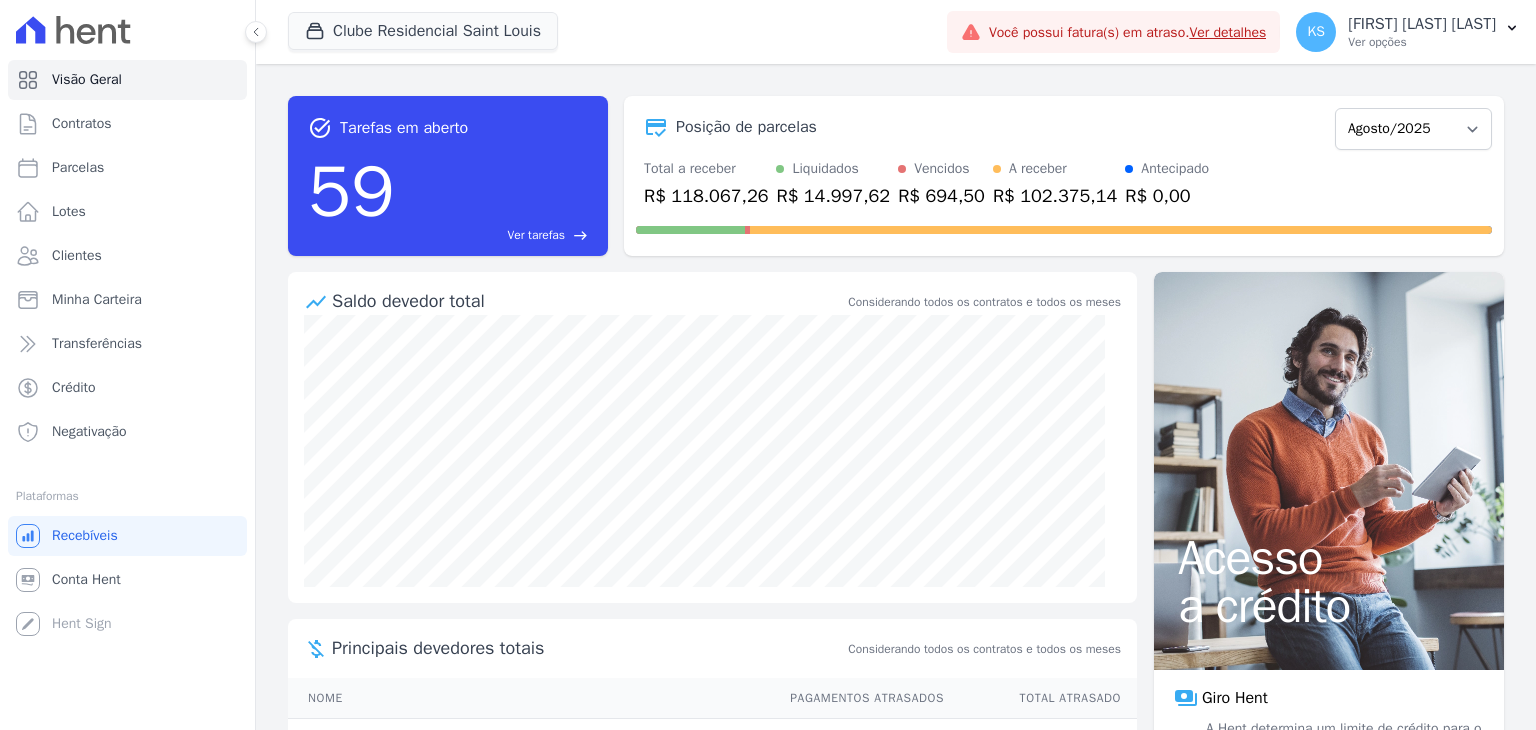 scroll, scrollTop: 0, scrollLeft: 0, axis: both 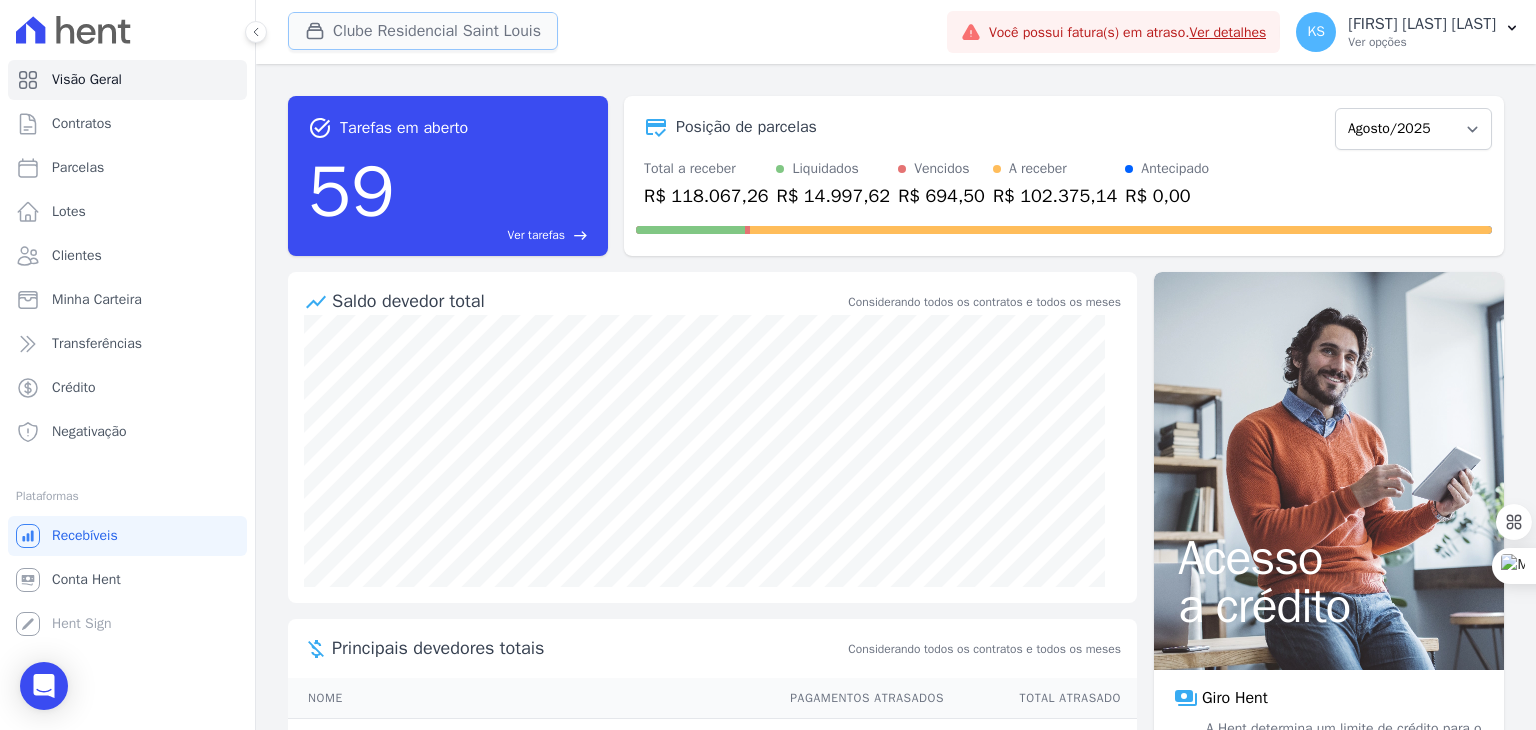 click 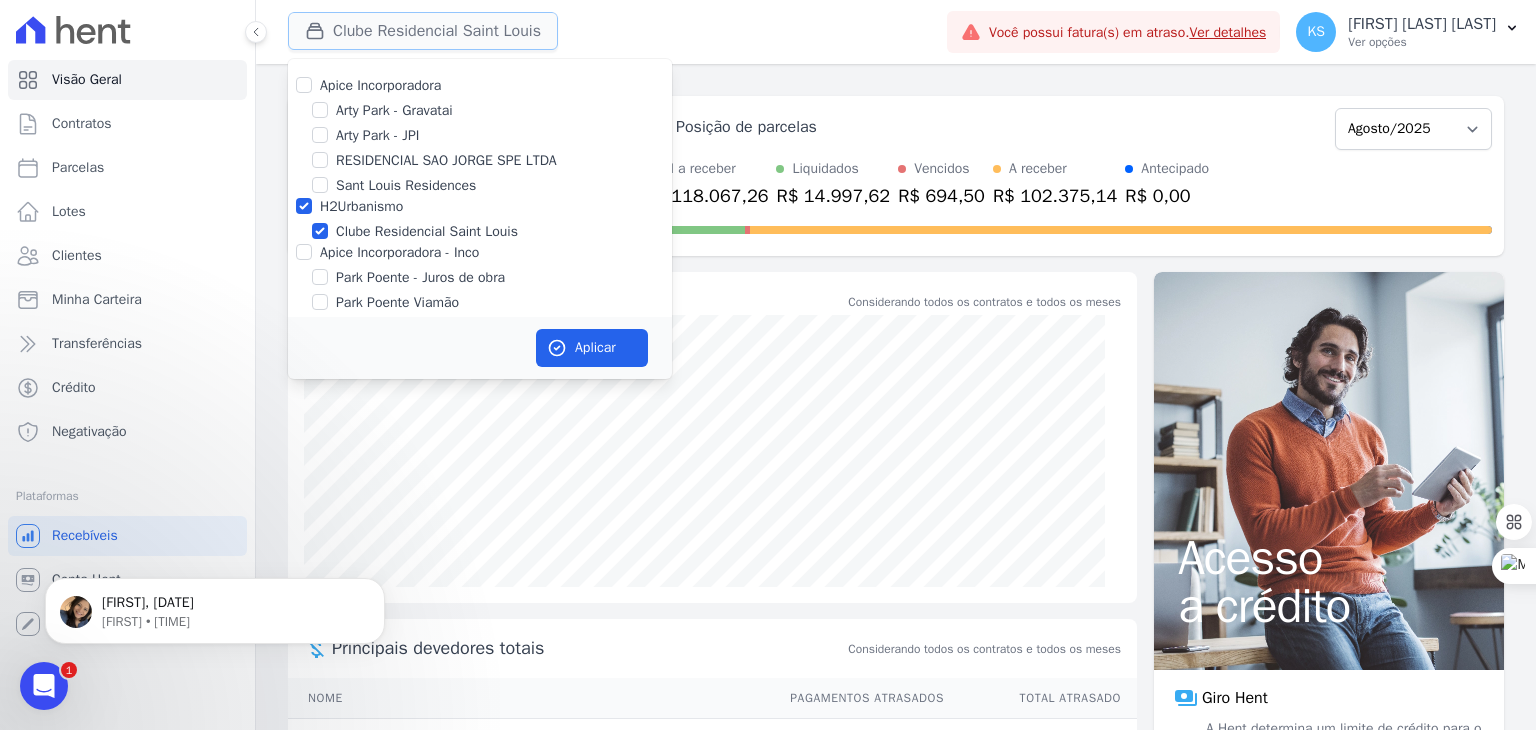scroll, scrollTop: 0, scrollLeft: 0, axis: both 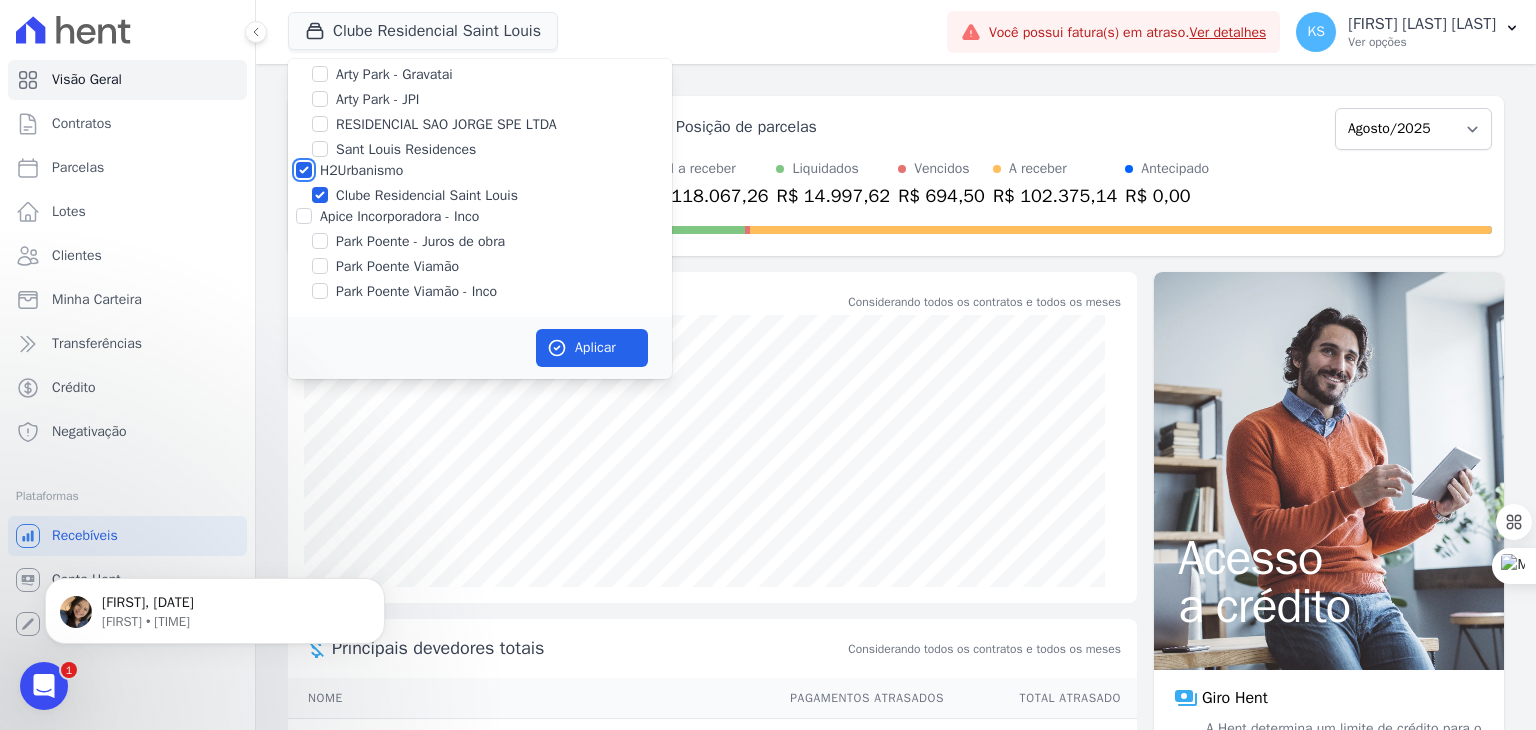 click on "H2Urbanismo" at bounding box center [304, 170] 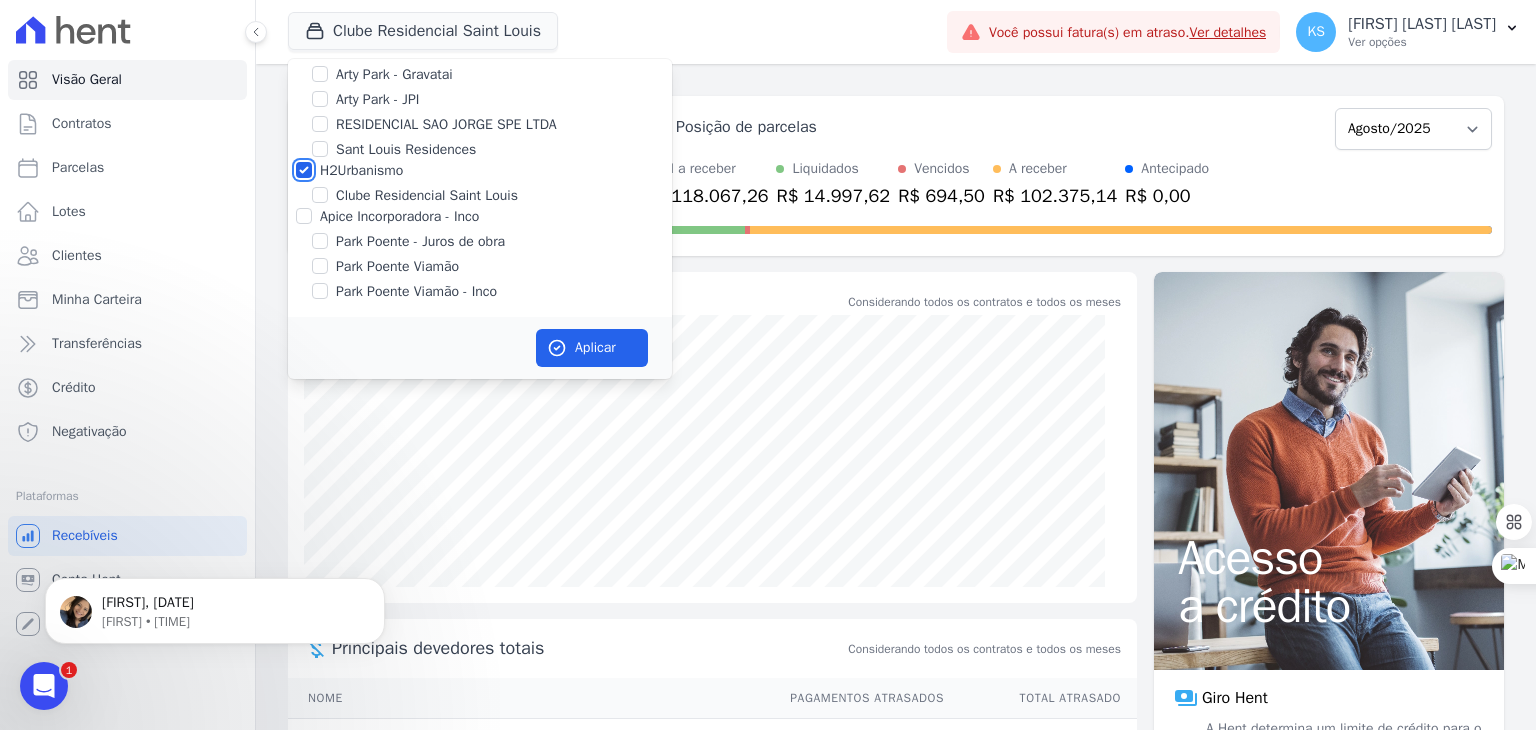 checkbox on "false" 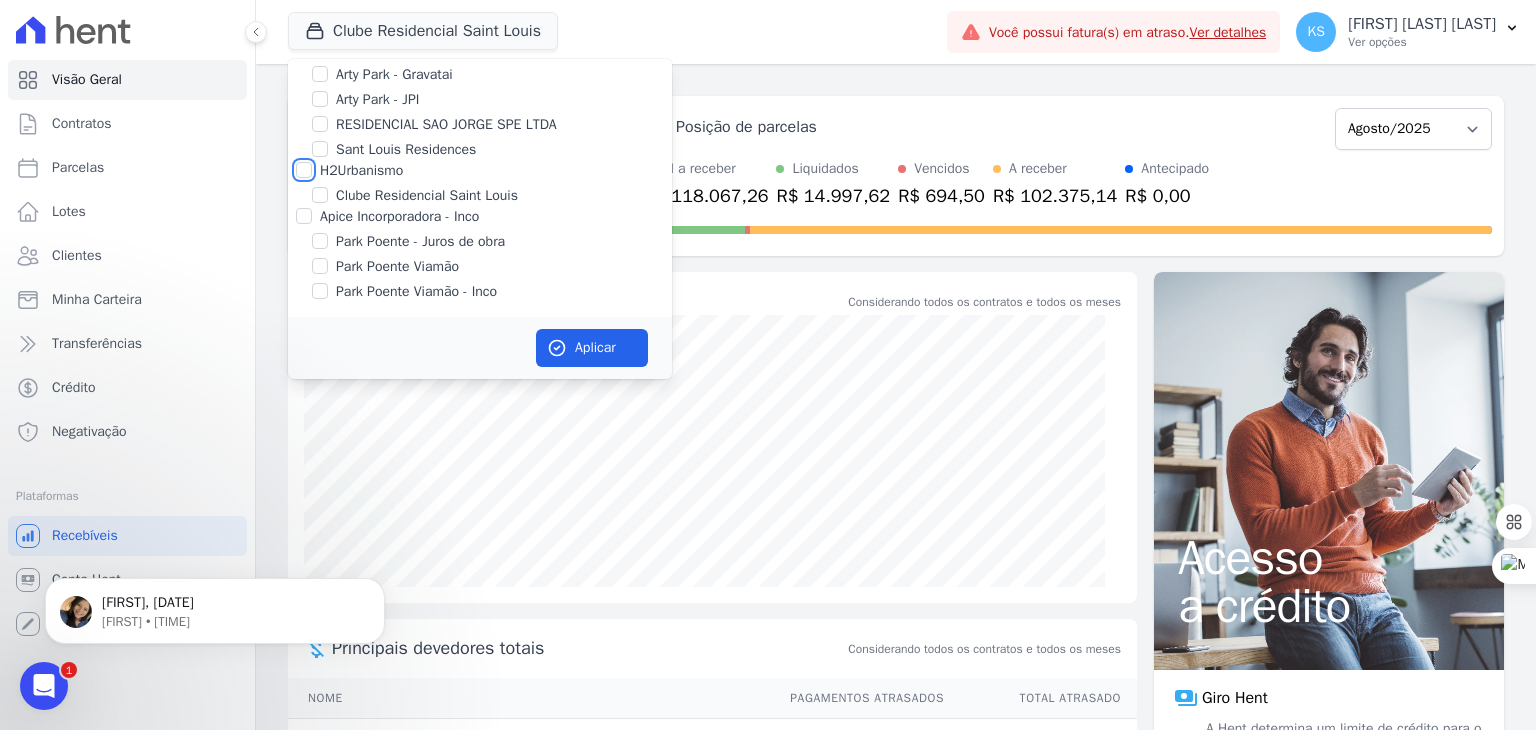 checkbox on "false" 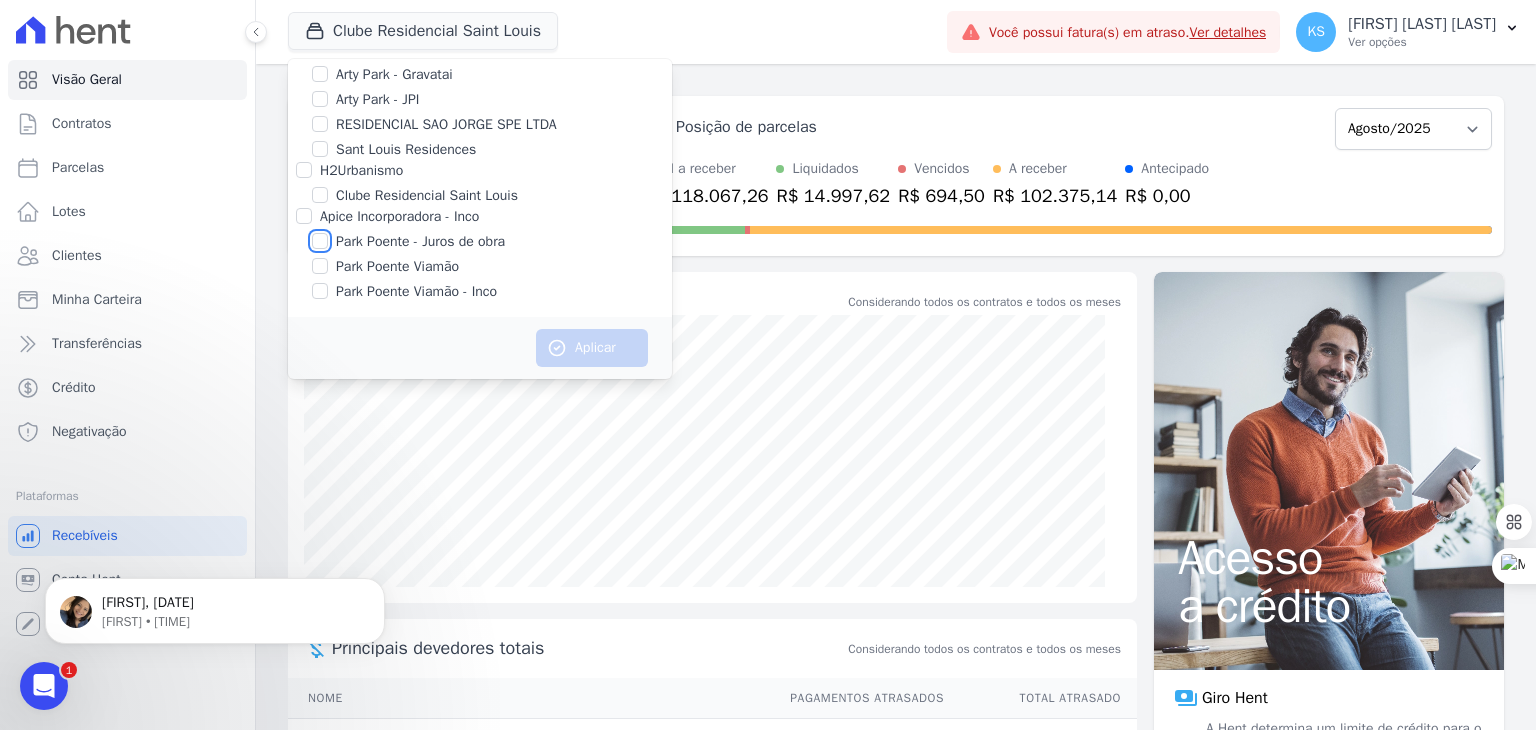 click on "Park Poente - Juros de obra" at bounding box center (320, 241) 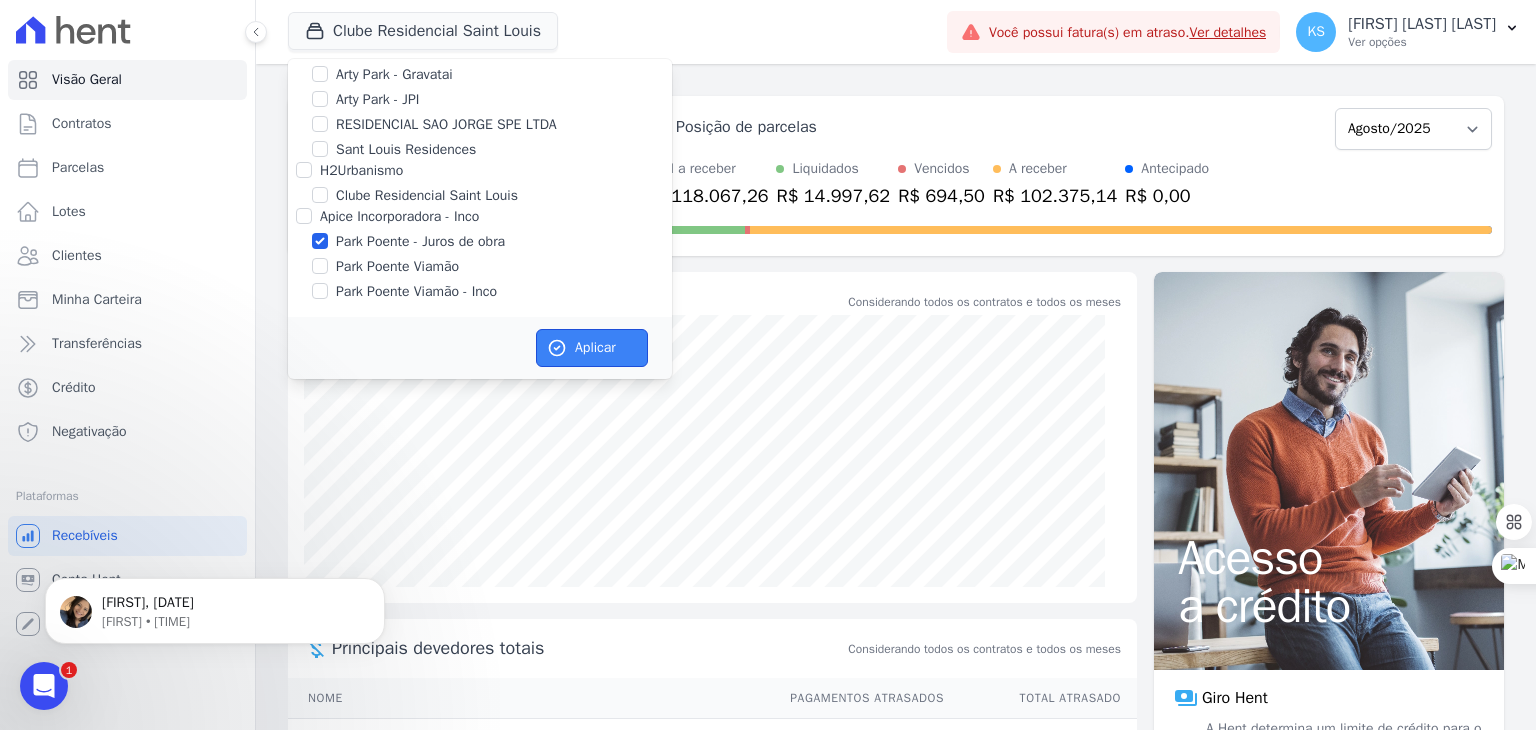 click on "Aplicar" at bounding box center (592, 348) 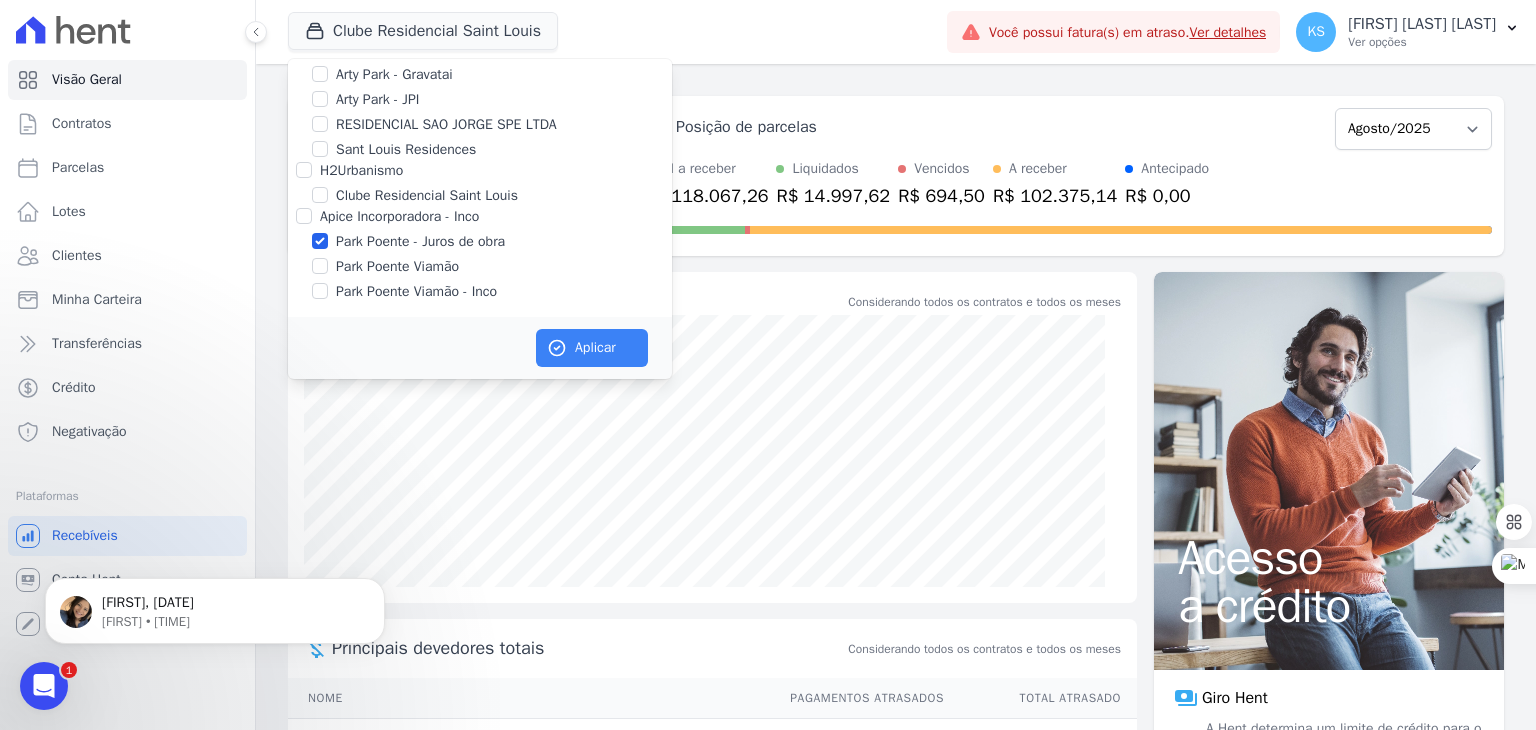 scroll, scrollTop: 32, scrollLeft: 0, axis: vertical 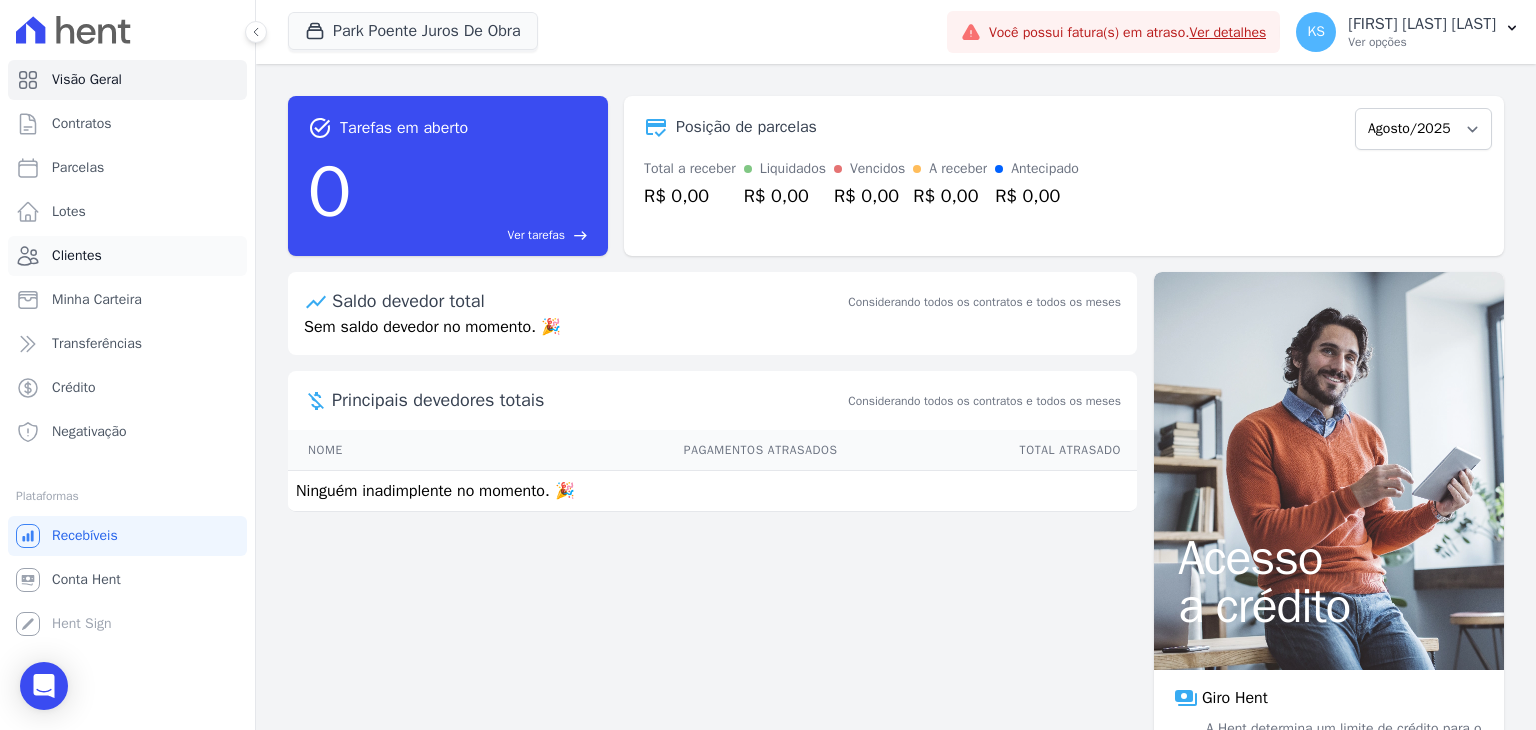 click on "Clientes" at bounding box center [127, 256] 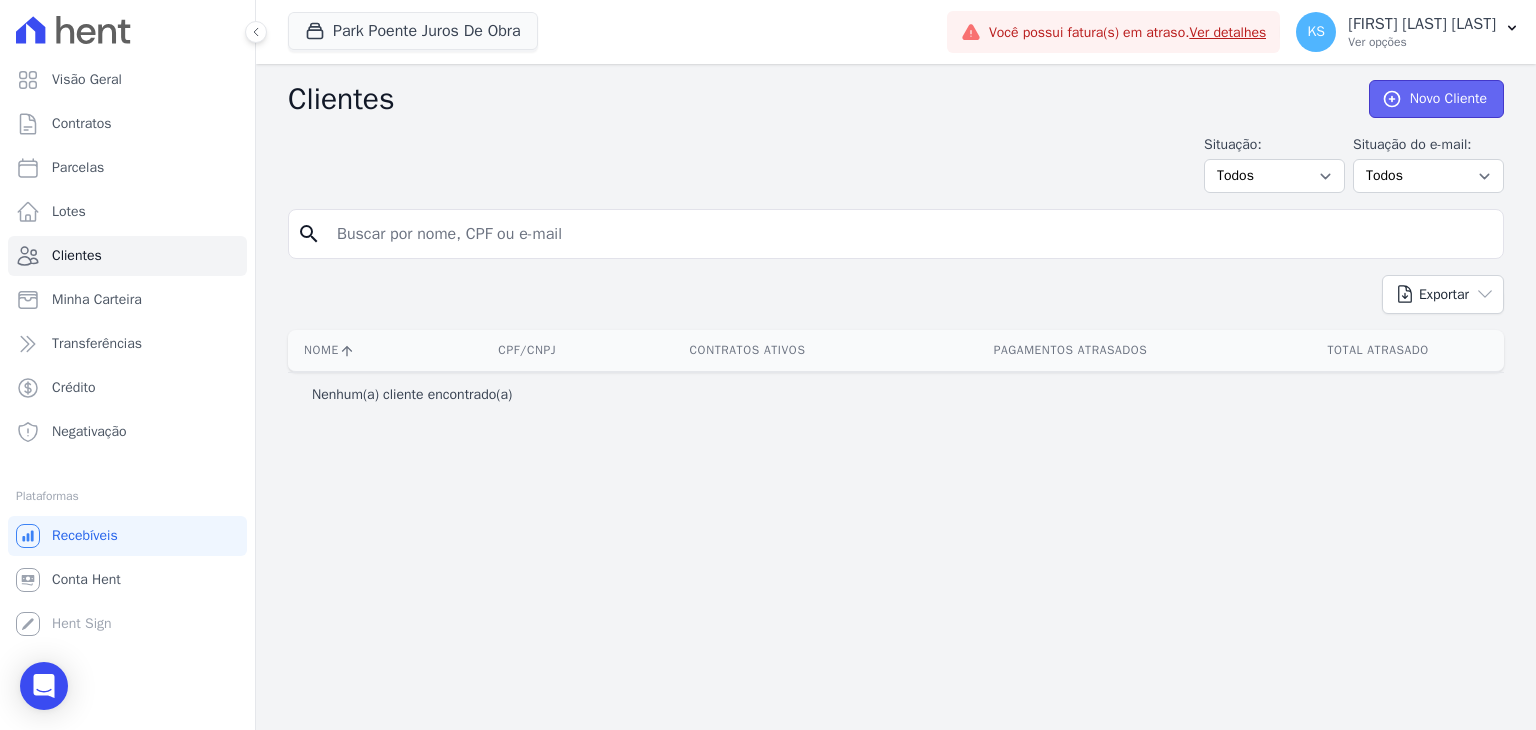 click on "Novo Cliente" at bounding box center [1436, 99] 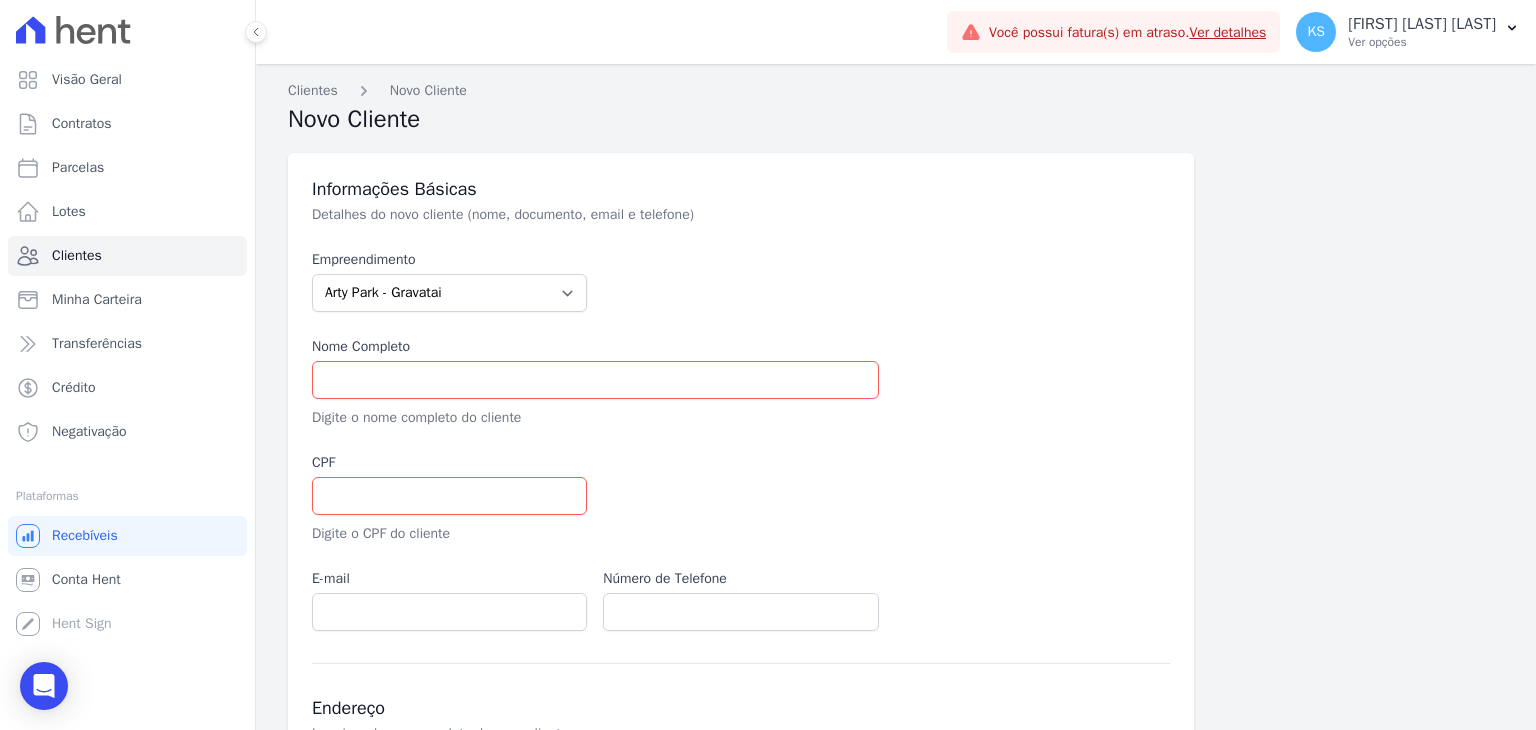 click on "[FIRST] [LAST] [LAST]" at bounding box center [741, 440] 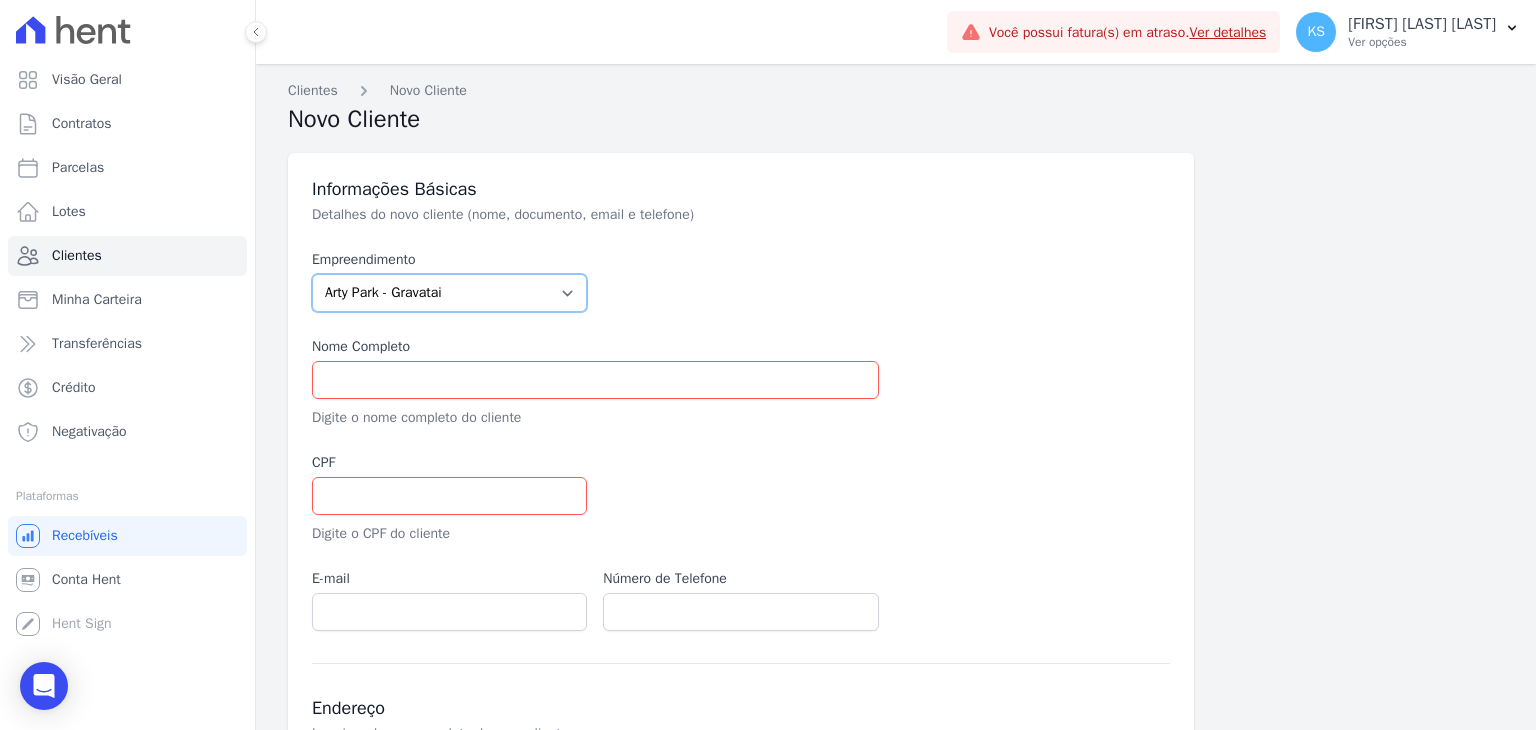 click on "Gravatai
JPI
Clube Residencial Saint Louis
Viamão
Viamão - Inco
RESIDENCIAL SAO JORGE SPE LTDA
Saint Louis Residences" at bounding box center (449, 293) 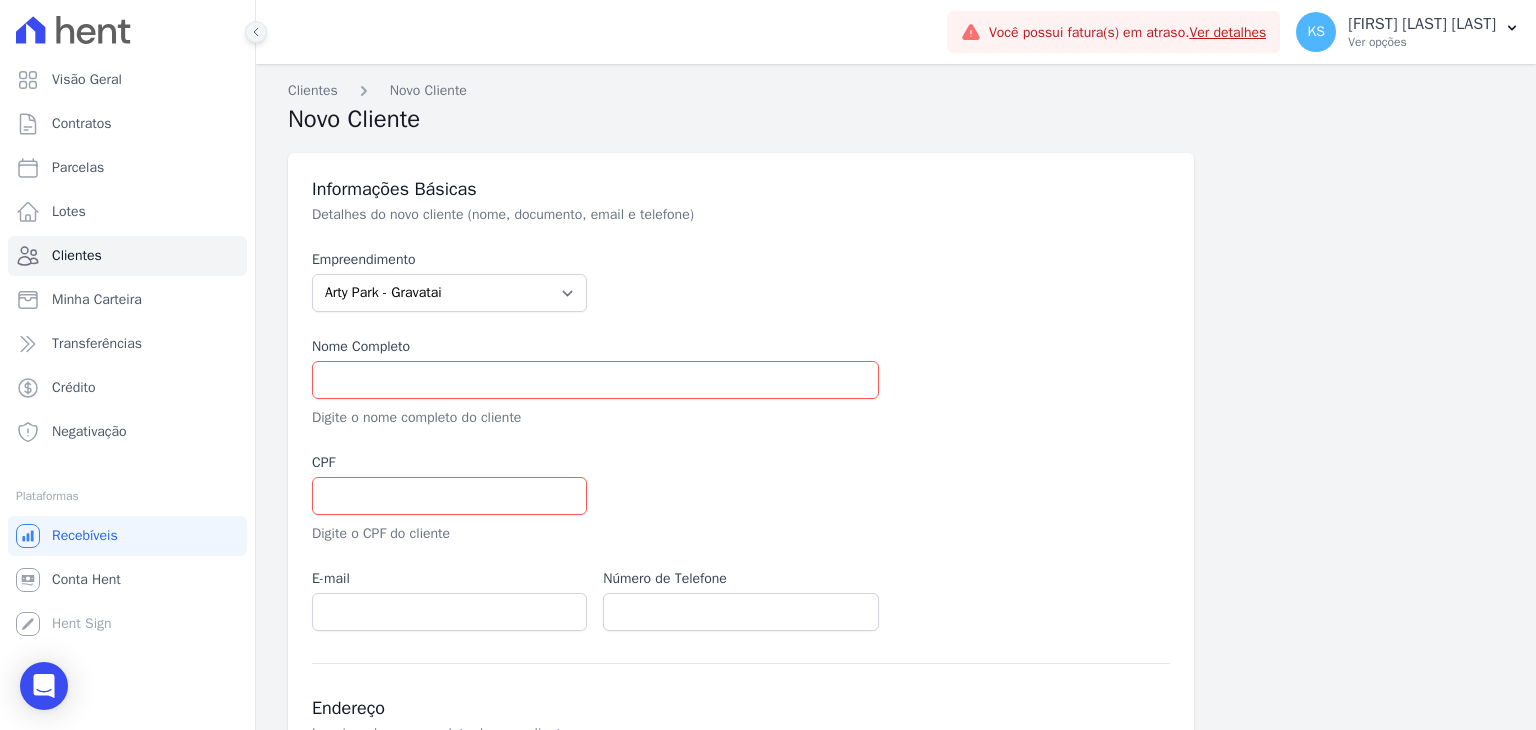 click on "Apice Incorporadora
Gravatai
JPI
RESIDENCIAL SAO JORGE SPE LTDA
Saint Louis Residences" at bounding box center (896, 32) 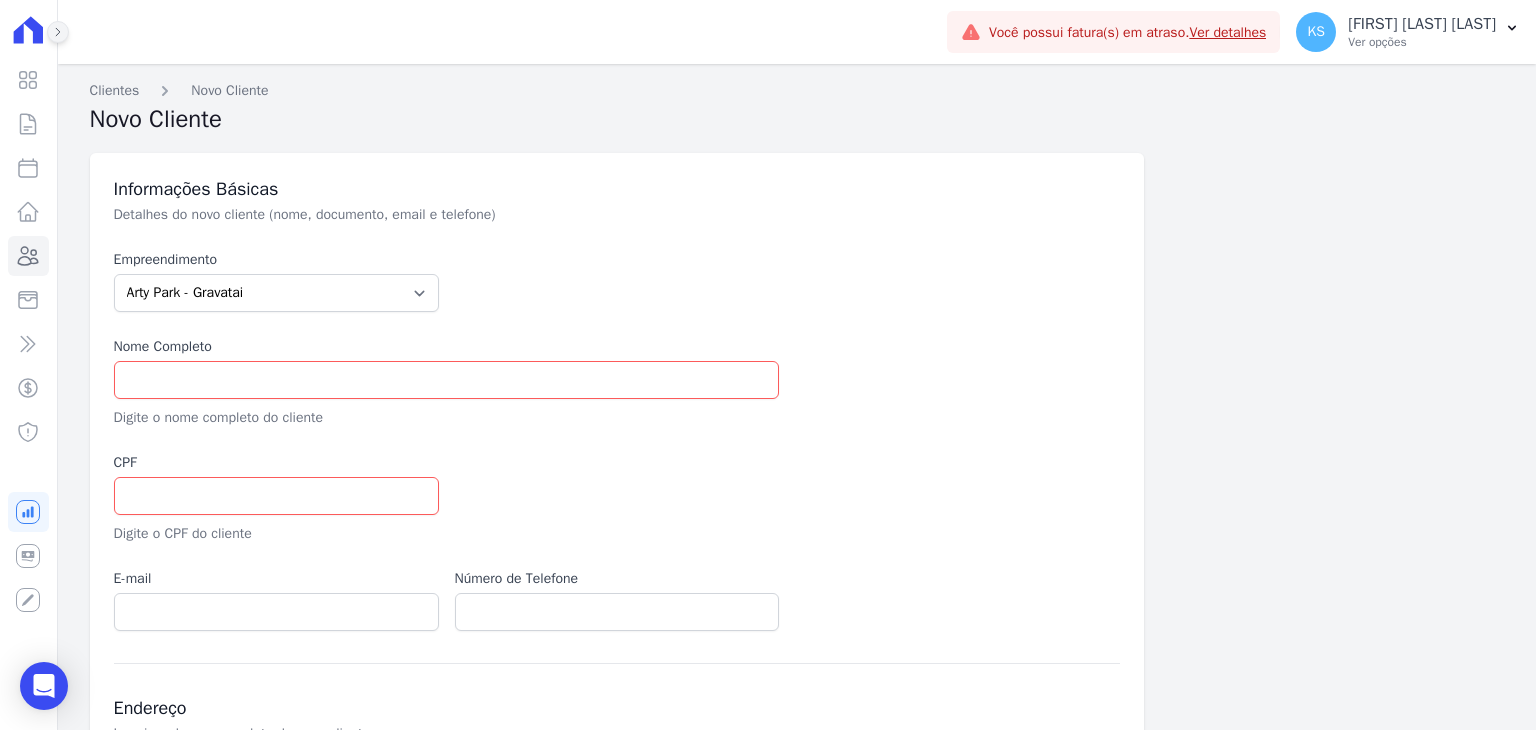 click at bounding box center [58, 32] 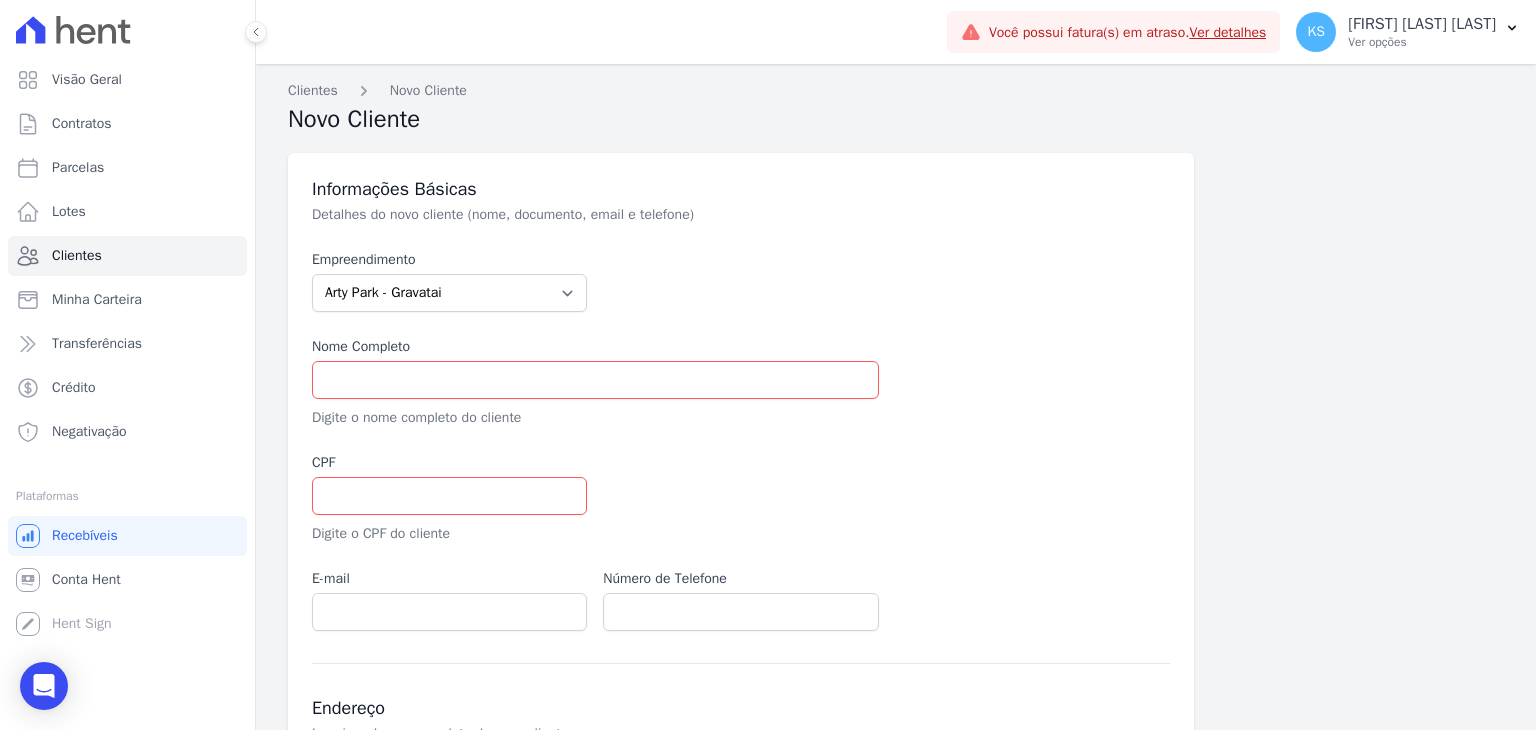 click on "[FIRST] [LAST] [LAST]" at bounding box center [741, 440] 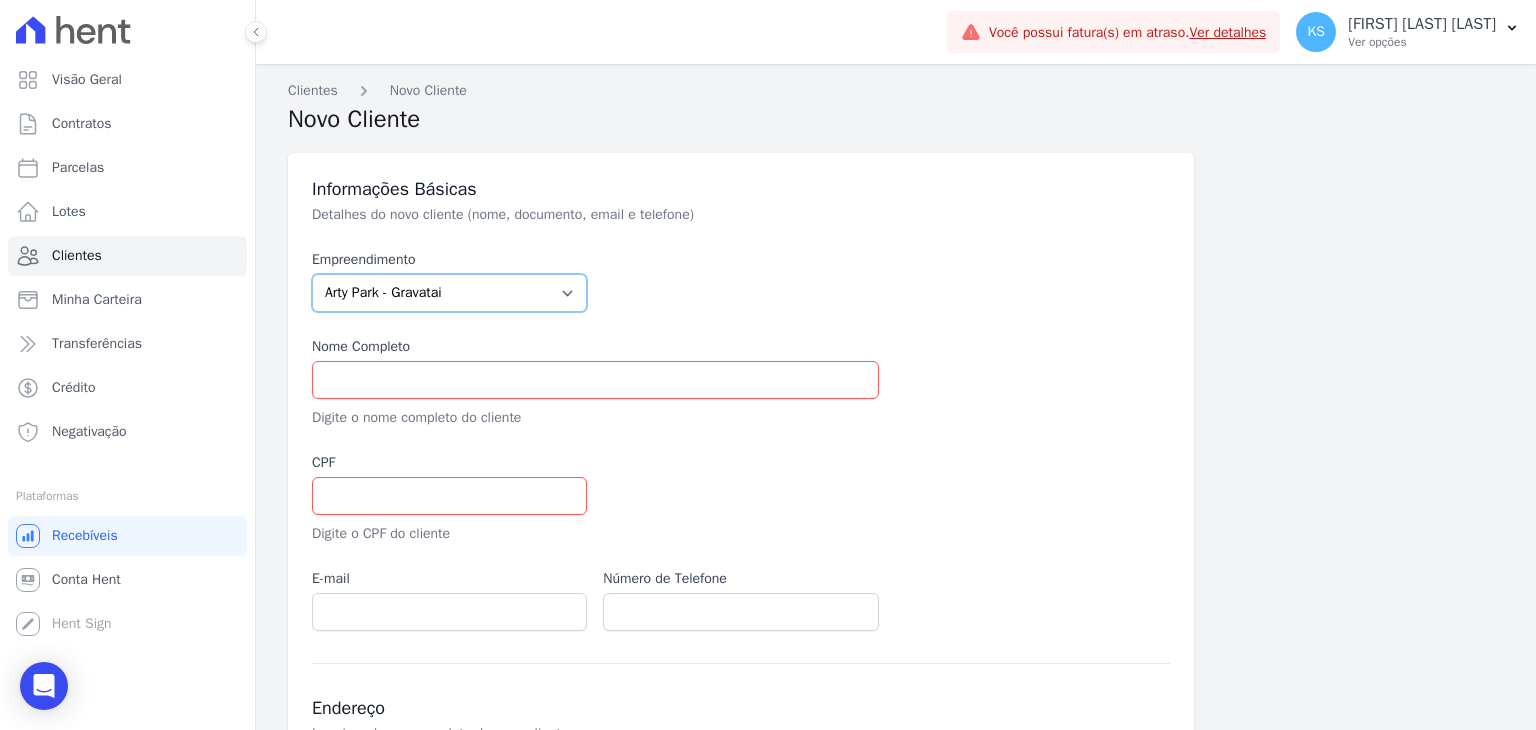click on "Gravatai
JPI
Clube Residencial Saint Louis
Viamão
Viamão - Inco
RESIDENCIAL SAO JORGE SPE LTDA
Saint Louis Residences" at bounding box center [449, 293] 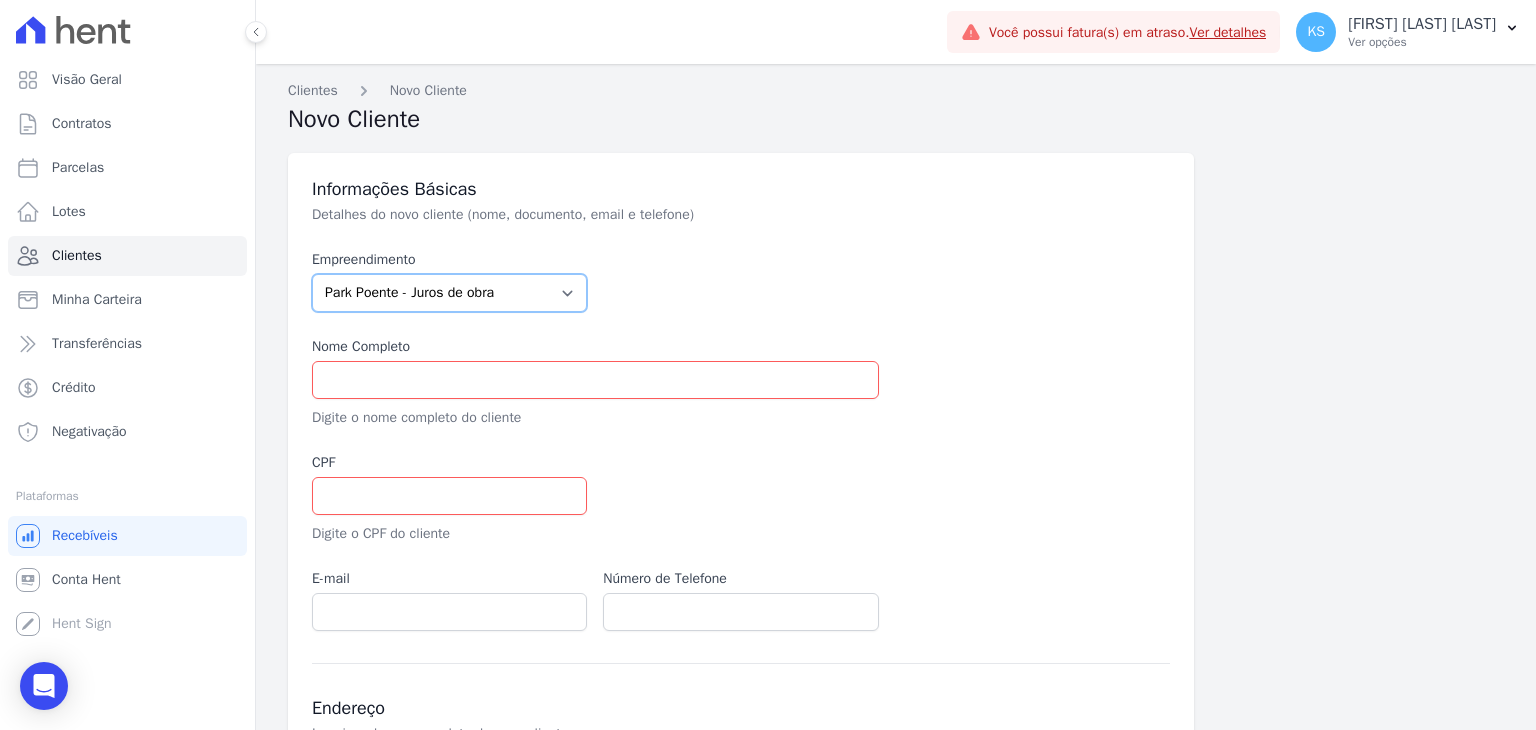 click on "Gravatai
JPI
Clube Residencial Saint Louis
Viamão
Viamão - Inco
RESIDENCIAL SAO JORGE SPE LTDA
Saint Louis Residences" at bounding box center (449, 293) 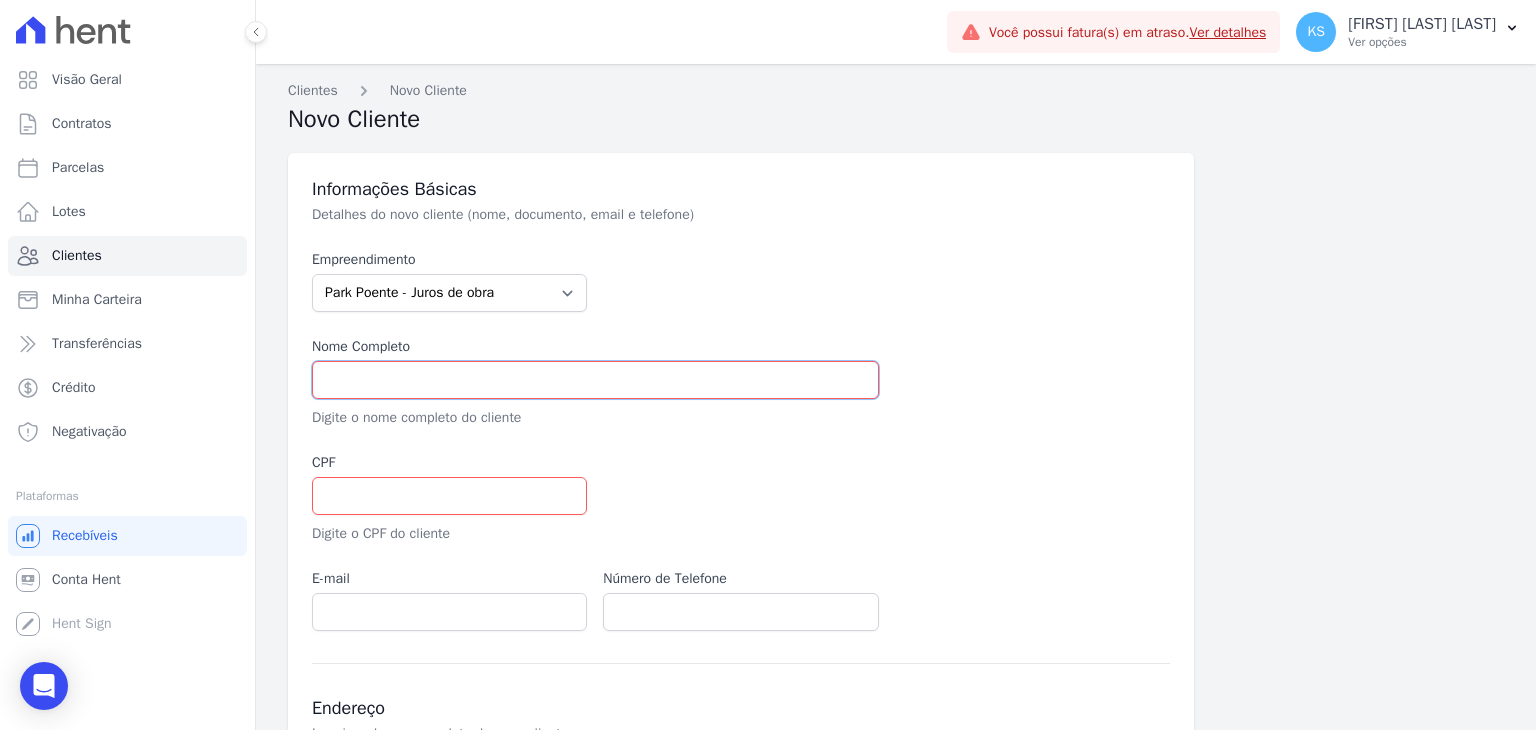 click at bounding box center (595, 380) 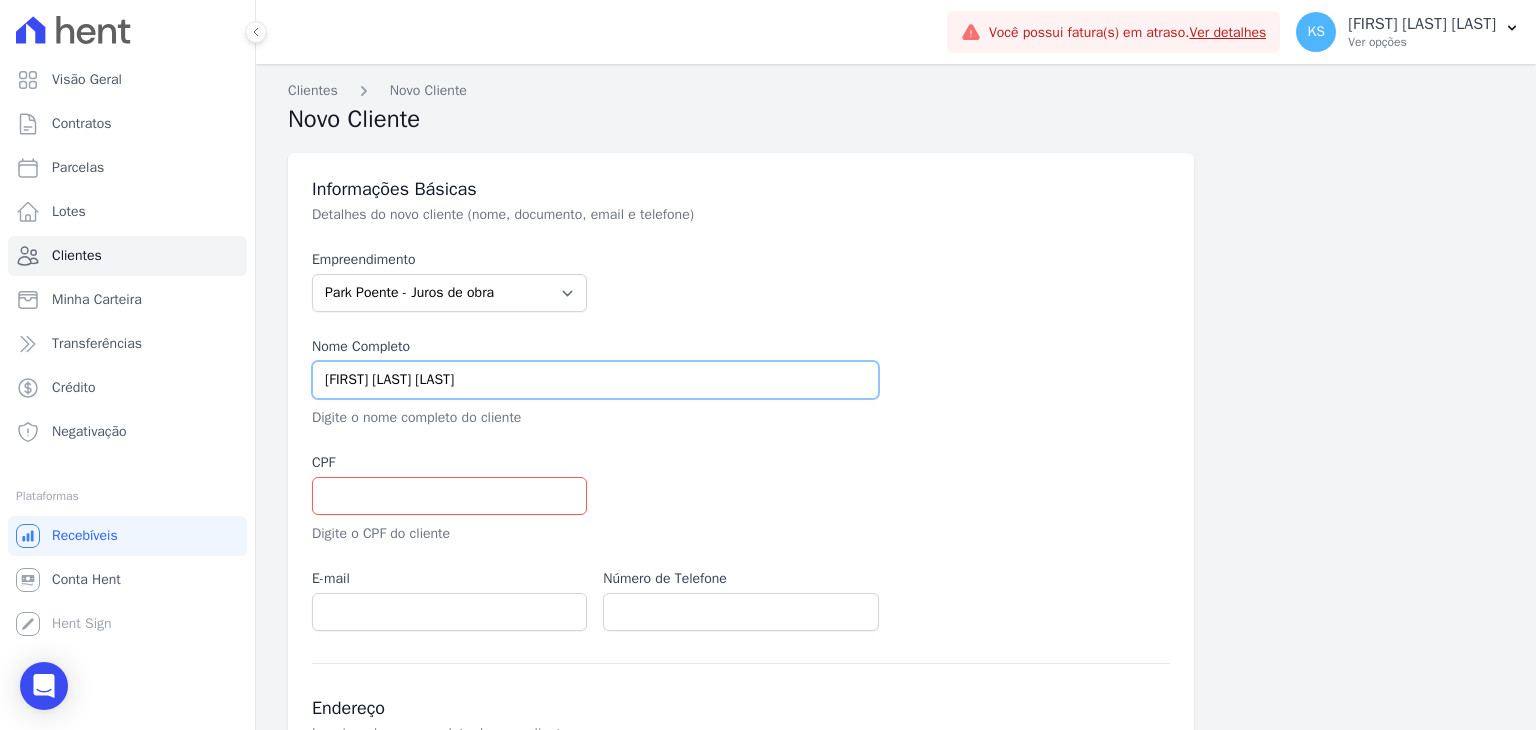 type on "[FIRST] [LAST] [LAST]" 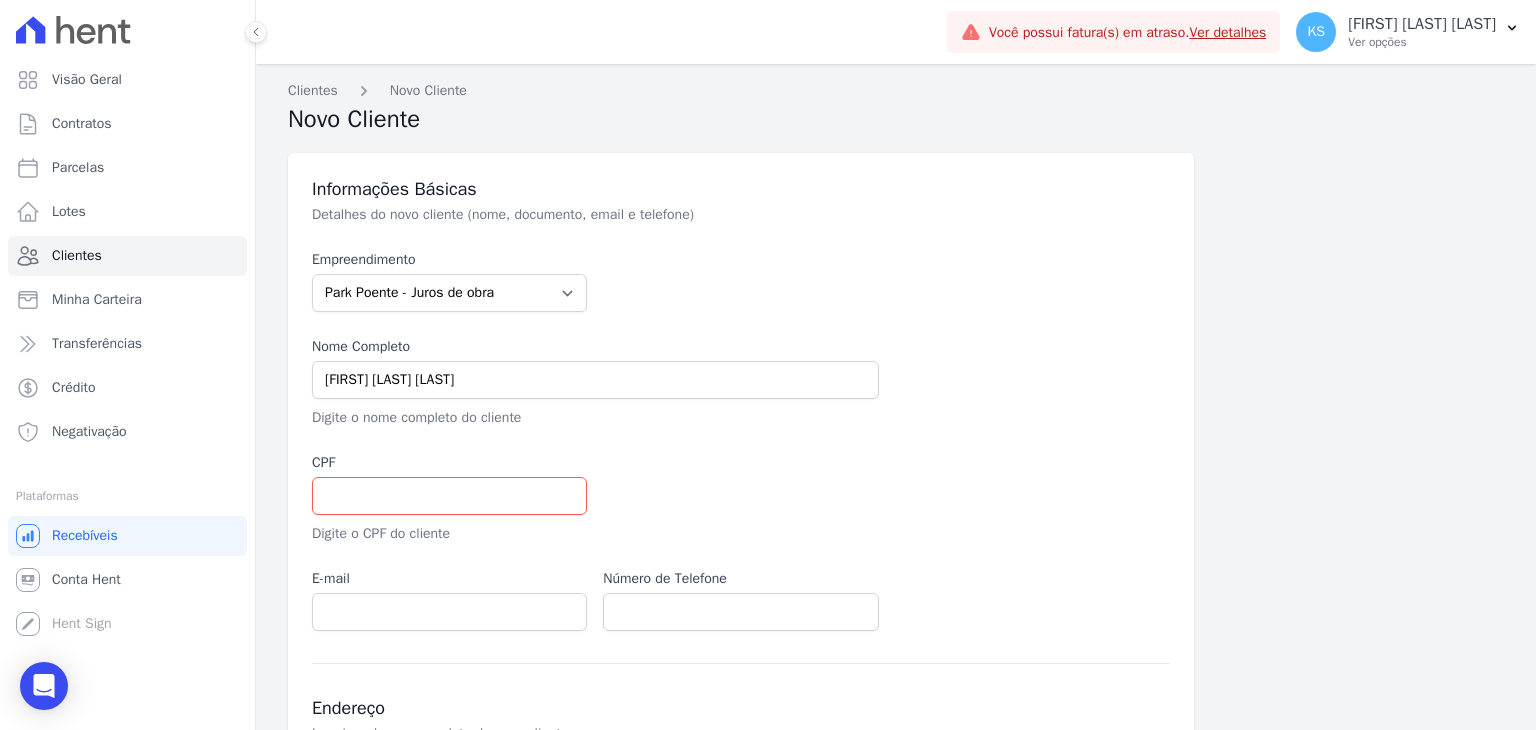 drag, startPoint x: 88, startPoint y: 259, endPoint x: 1332, endPoint y: 369, distance: 1248.8539 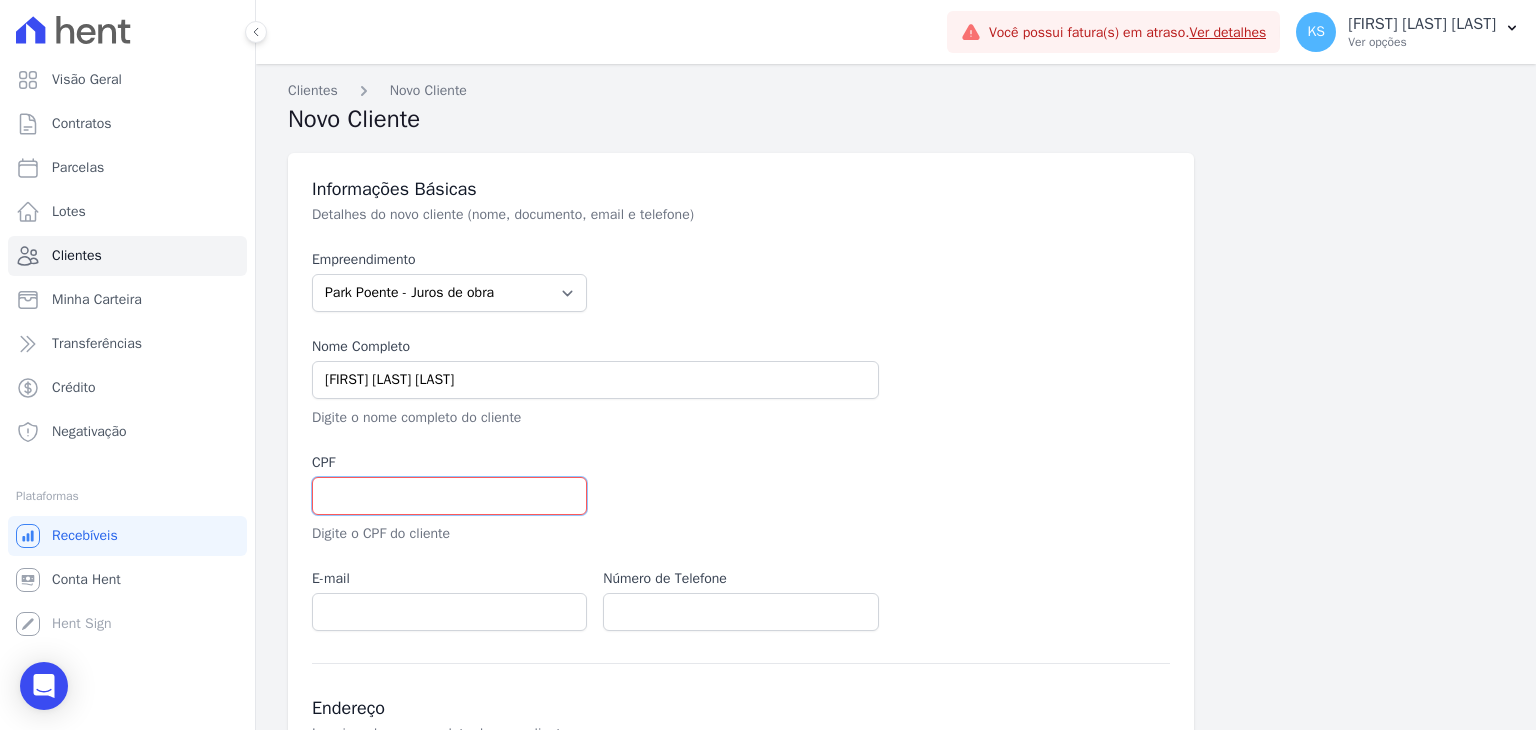 click at bounding box center (449, 496) 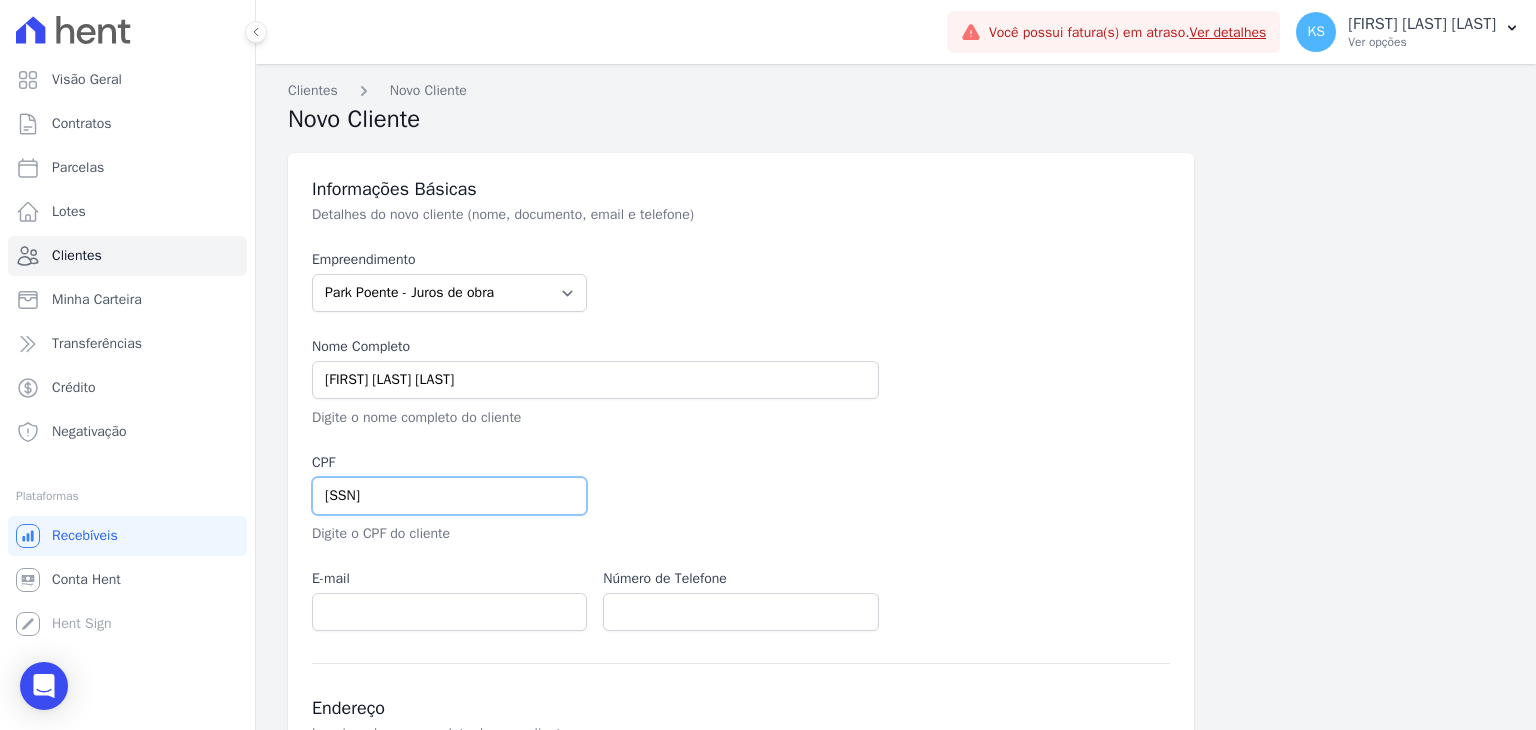 type on "[SSN]" 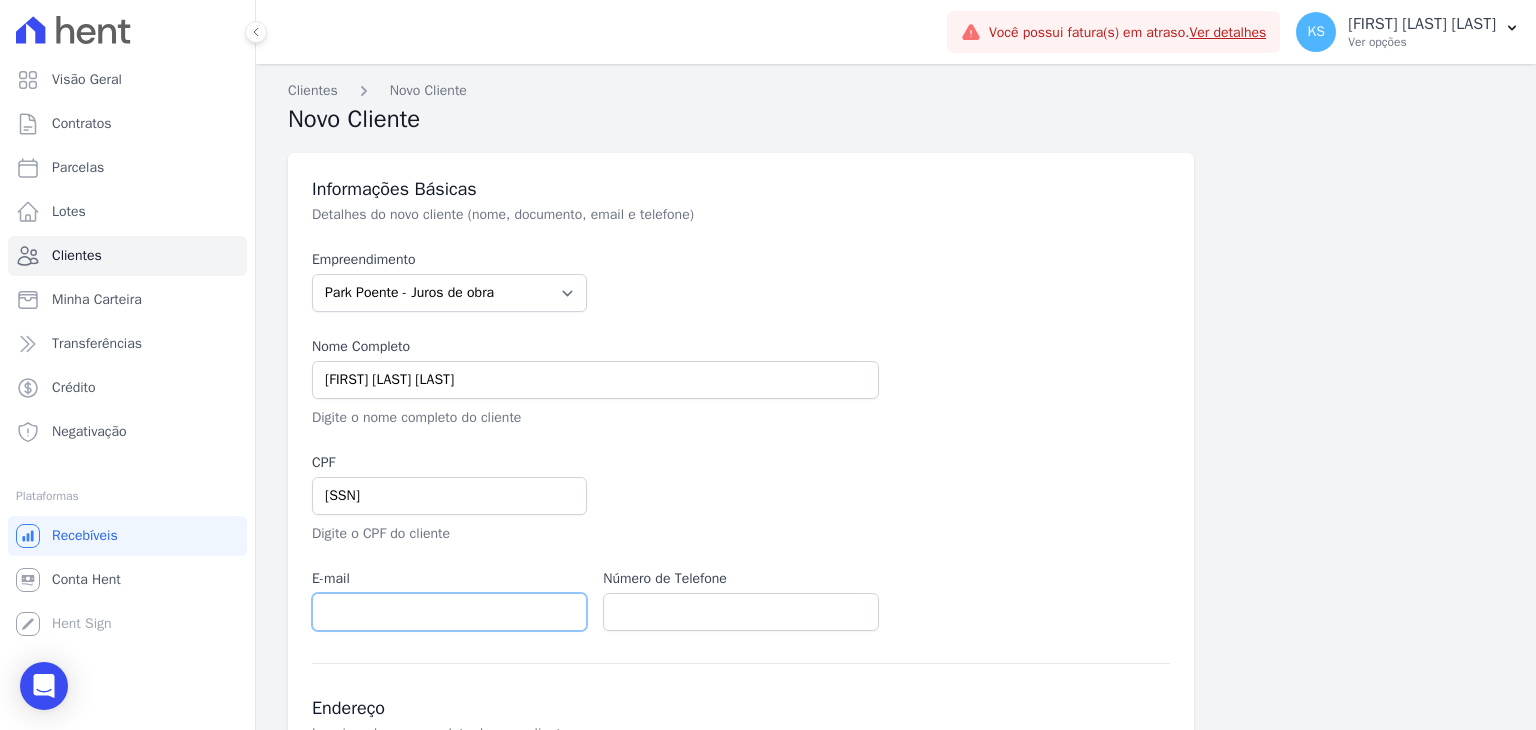 click at bounding box center [449, 612] 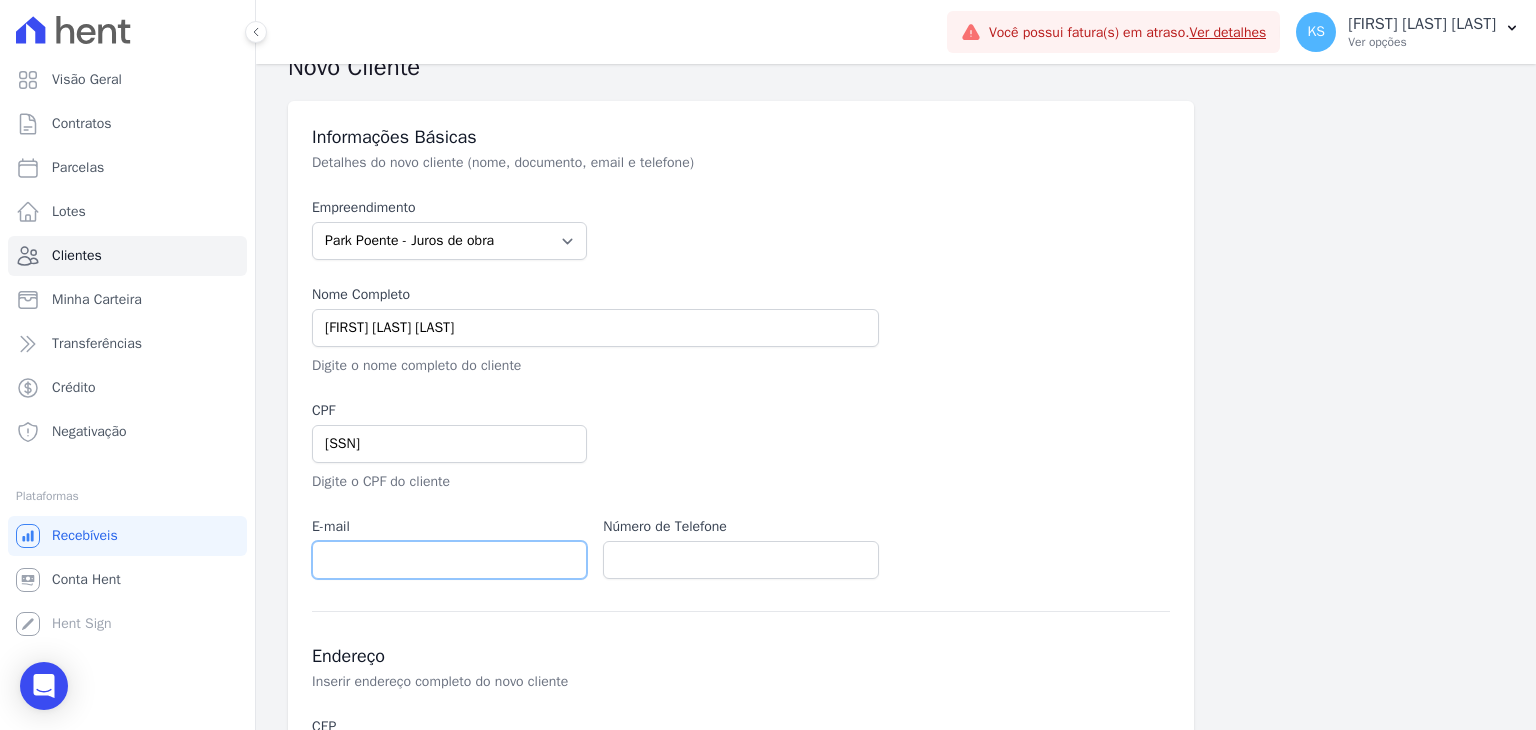 scroll, scrollTop: 100, scrollLeft: 0, axis: vertical 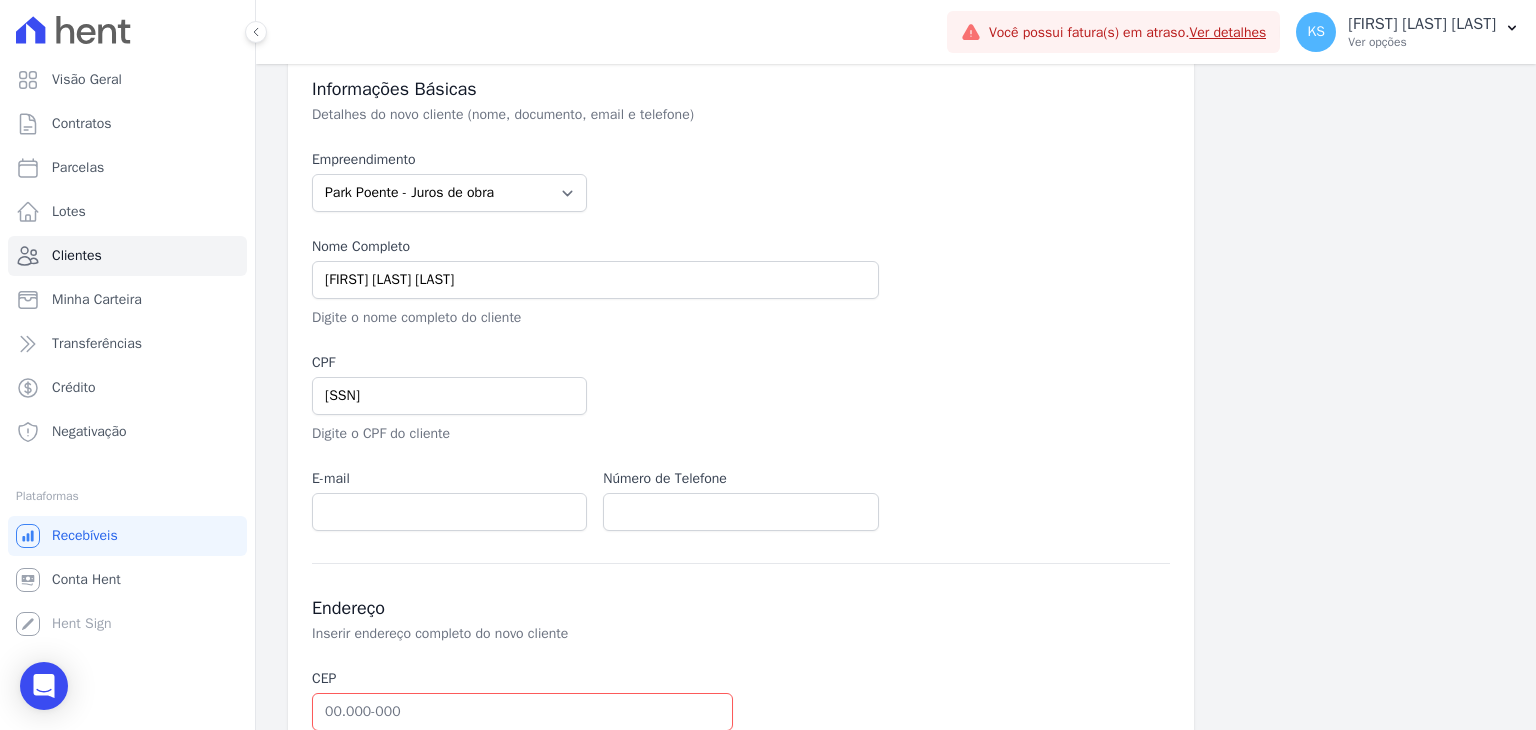 click on "[POSTAL_CODE]
[STREET], [NEIGHBORHOOD], [CITY] and [STATE] will be filled automatically." at bounding box center (741, 777) 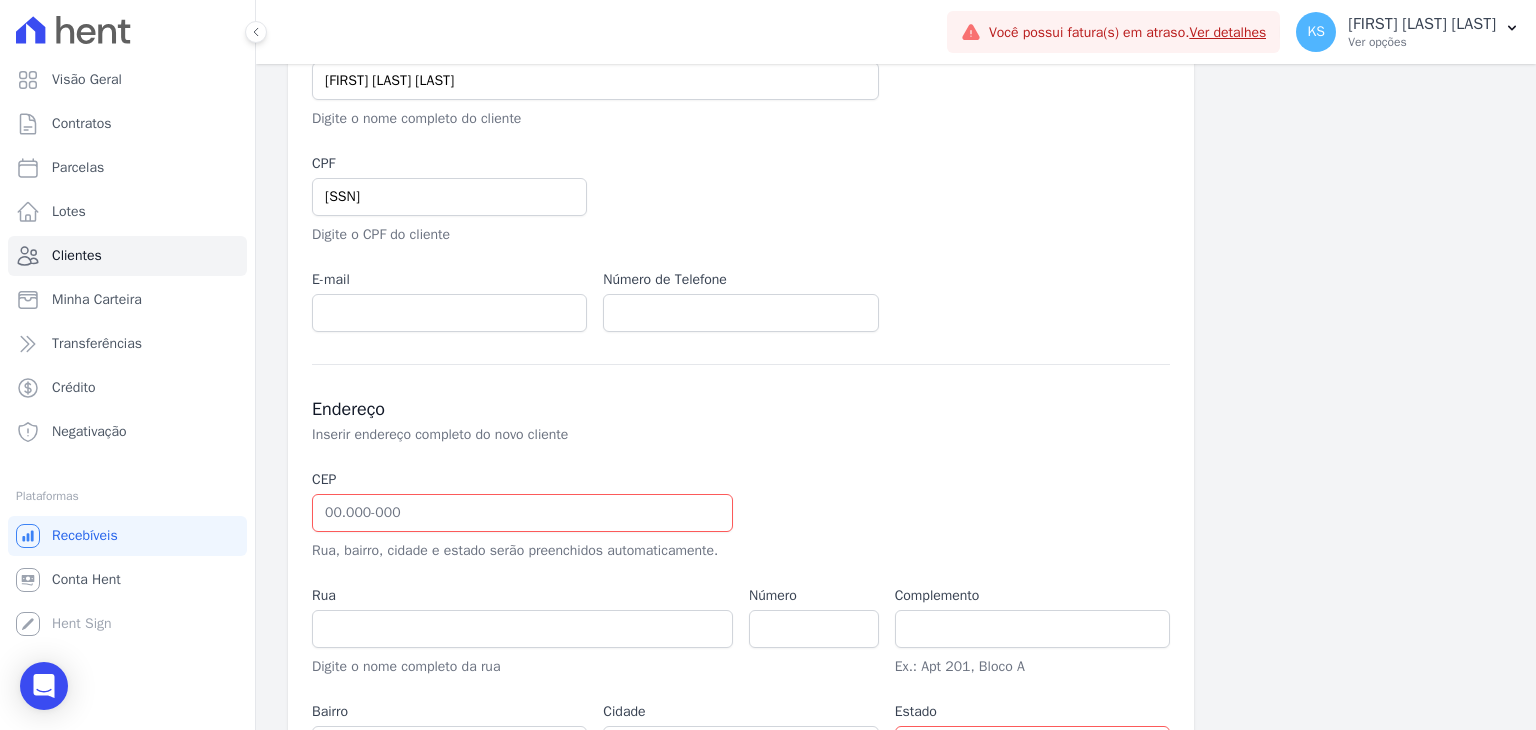 scroll, scrollTop: 300, scrollLeft: 0, axis: vertical 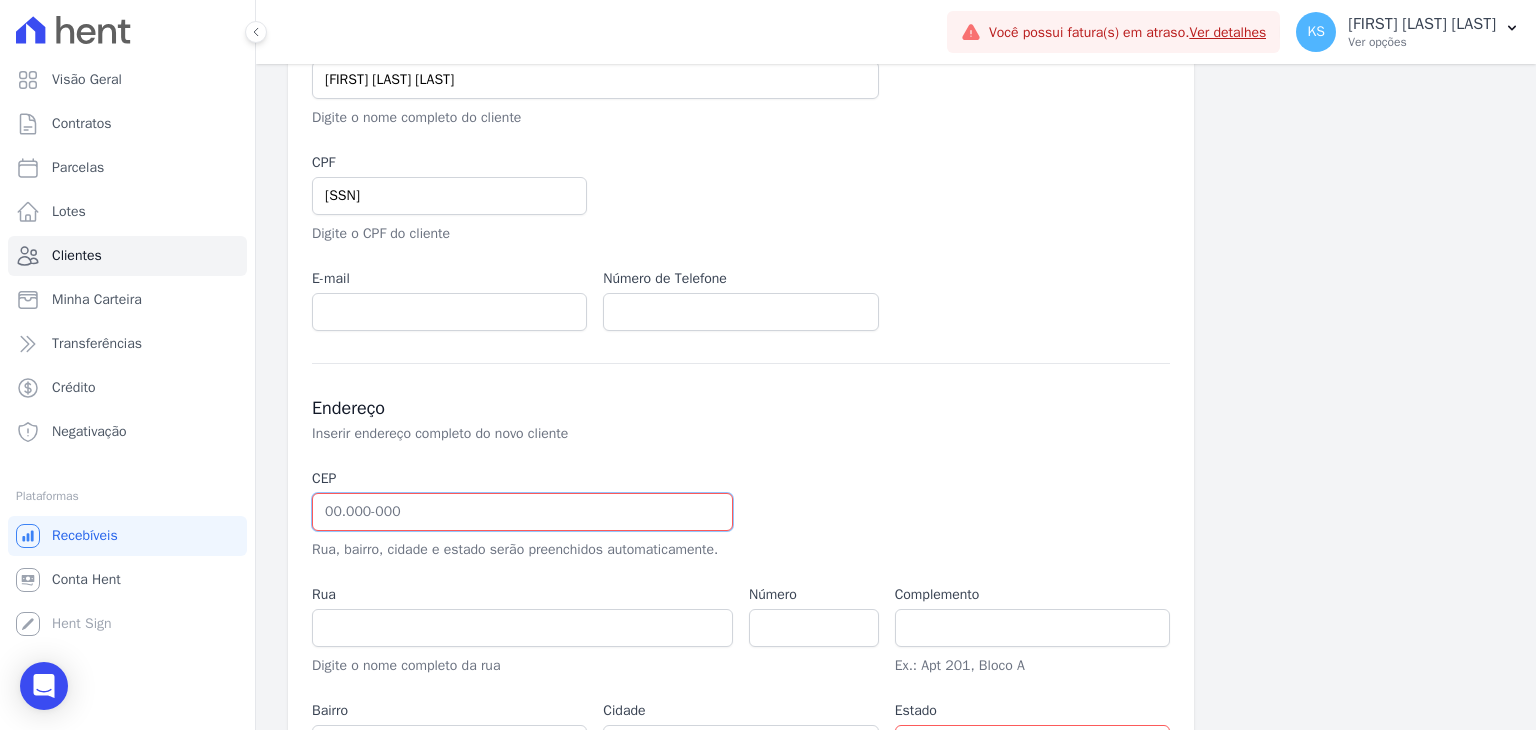 click at bounding box center [522, 512] 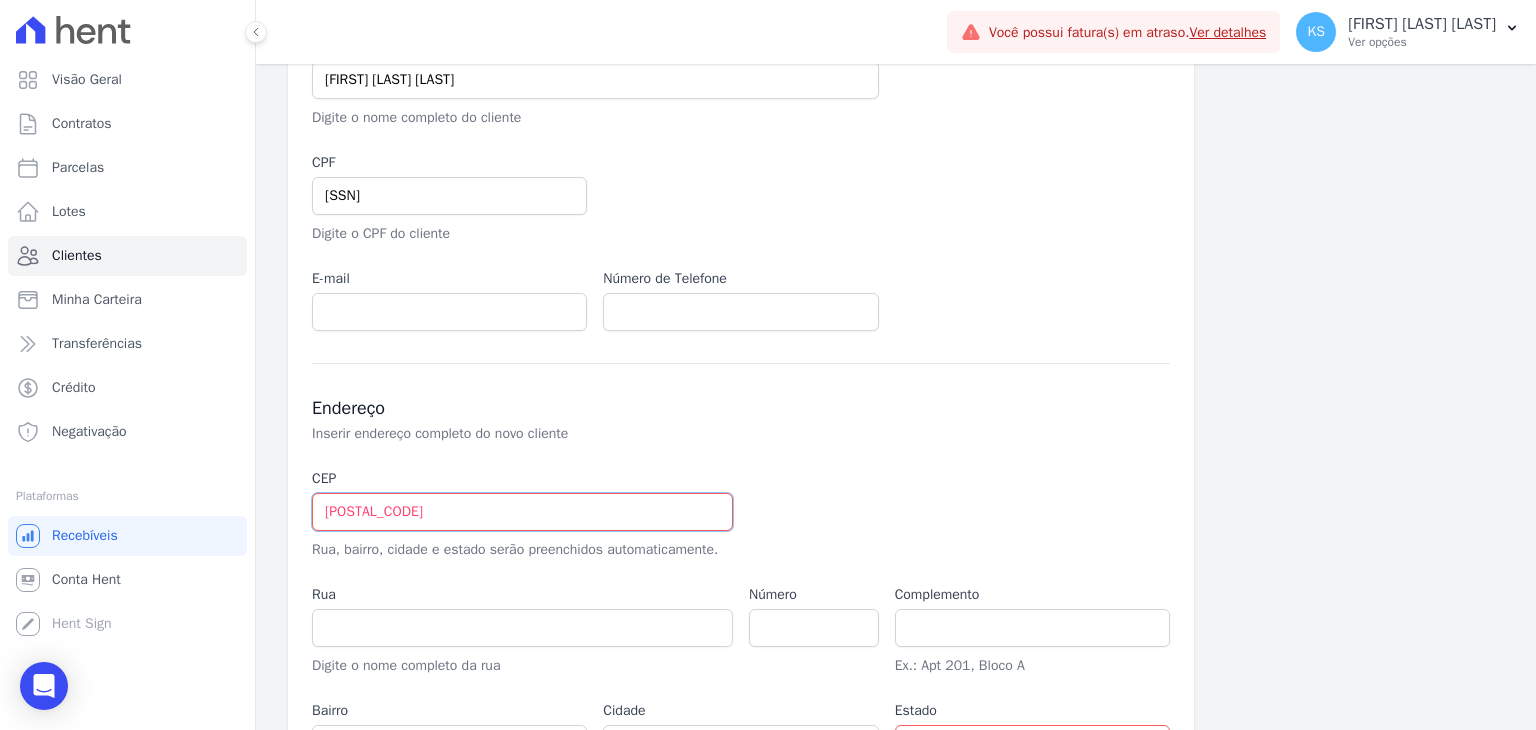 type on "[POSTAL_CODE]" 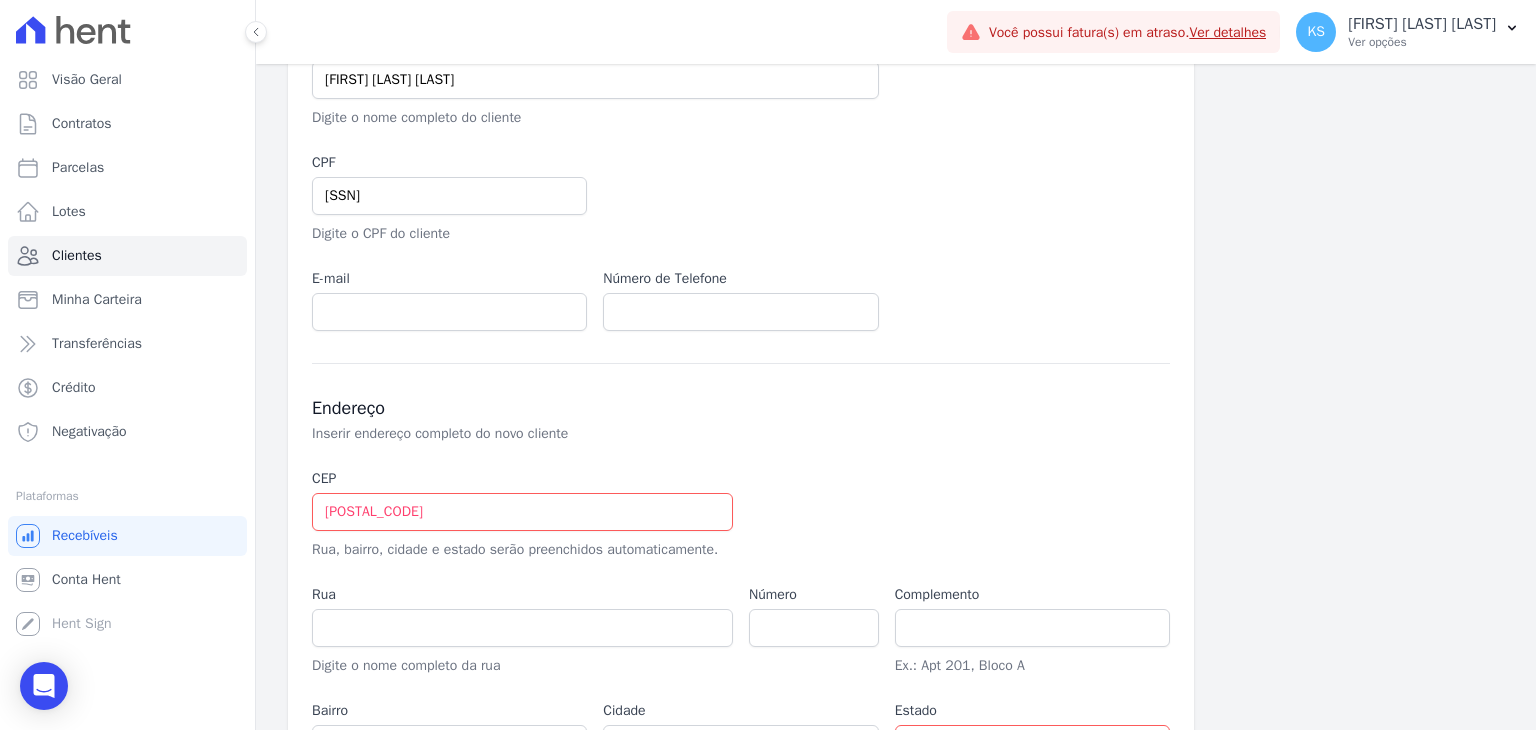 click at bounding box center [886, 514] 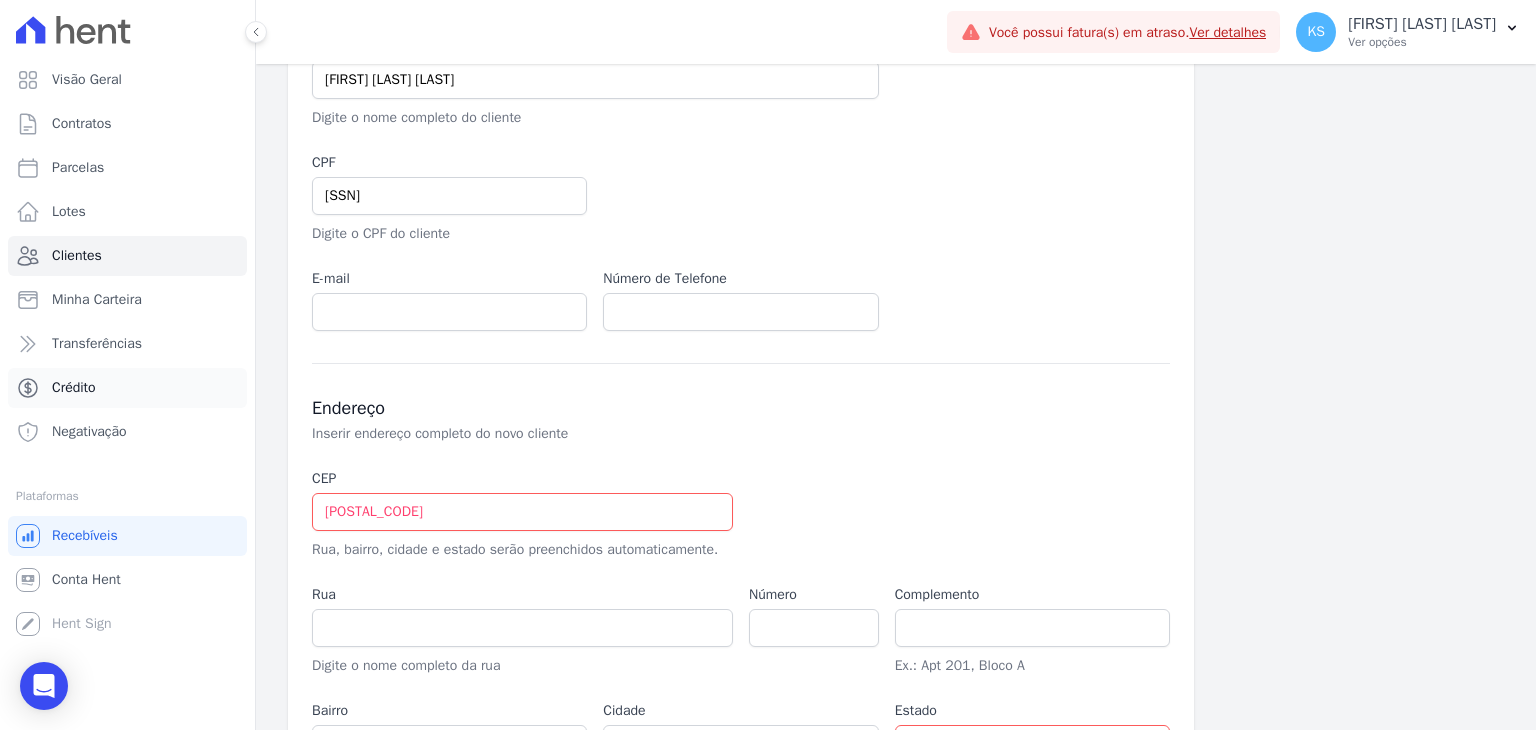 type on "[STREET]" 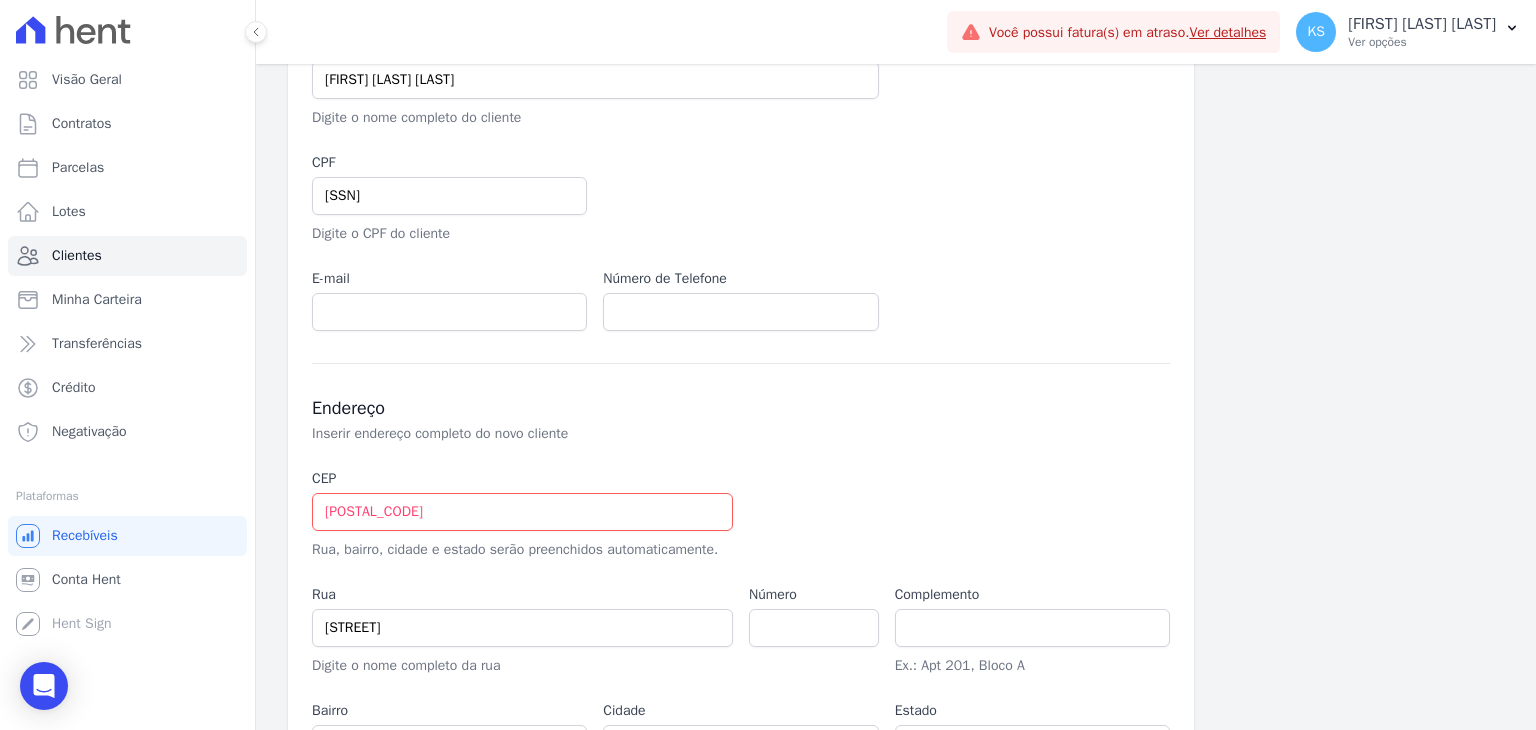 scroll, scrollTop: 400, scrollLeft: 0, axis: vertical 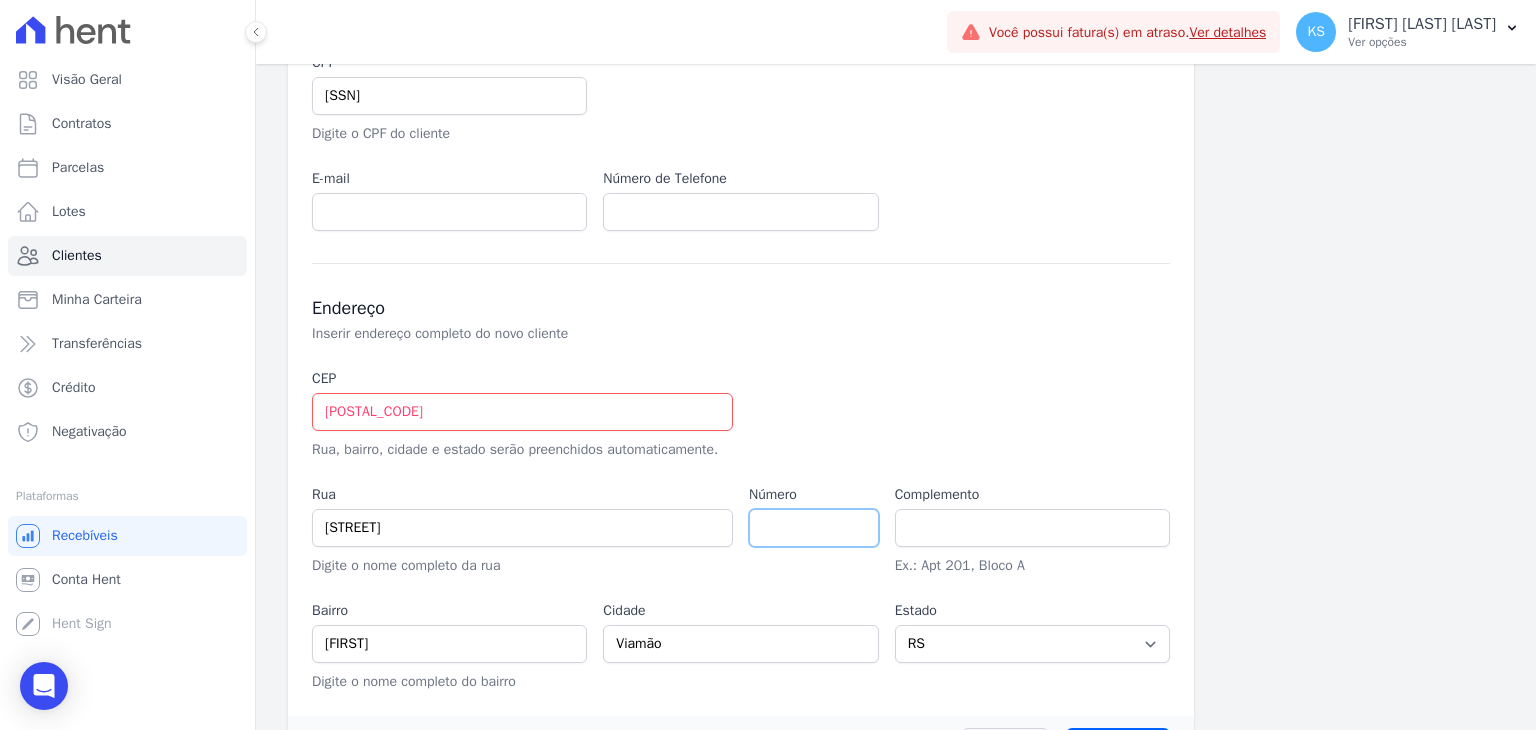 click at bounding box center [814, 528] 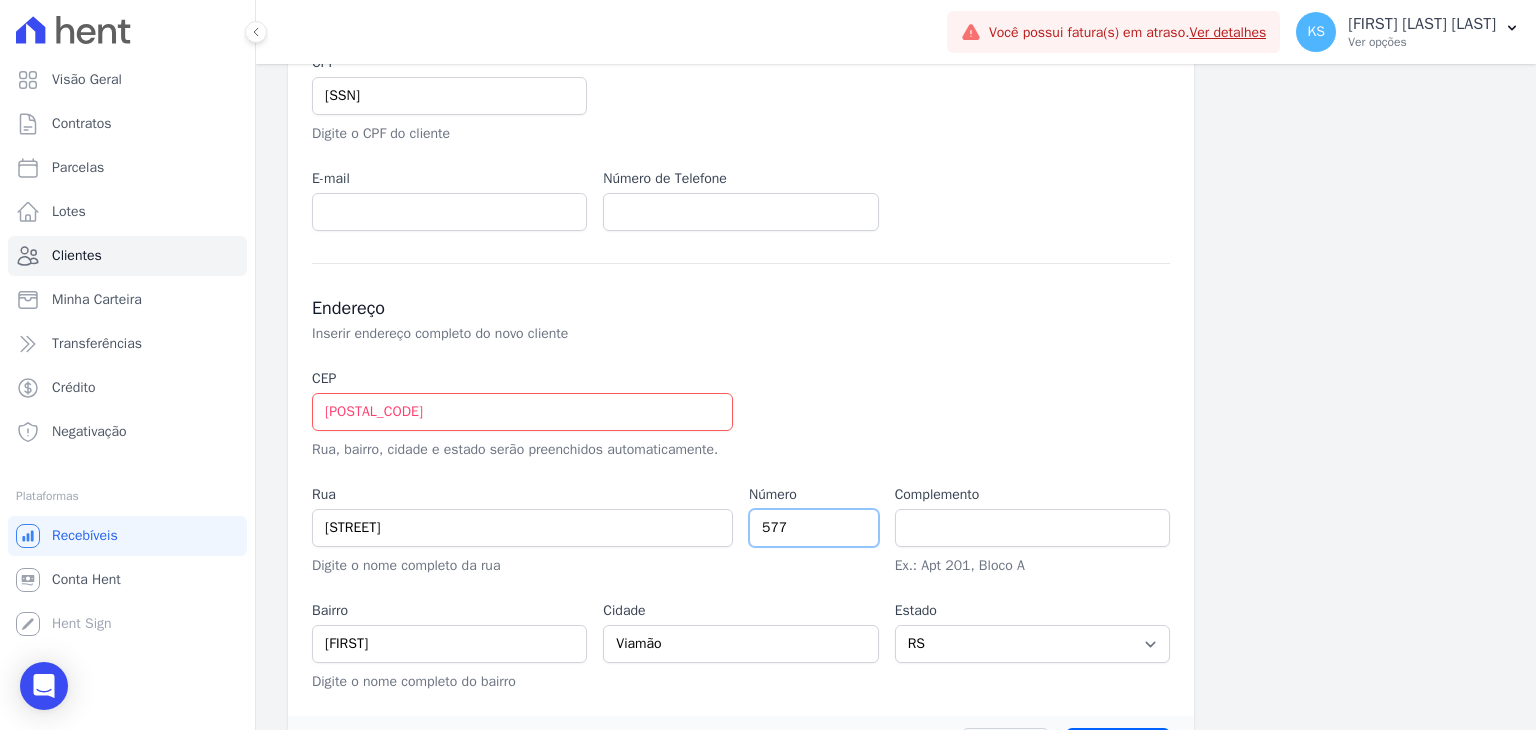 type on "577" 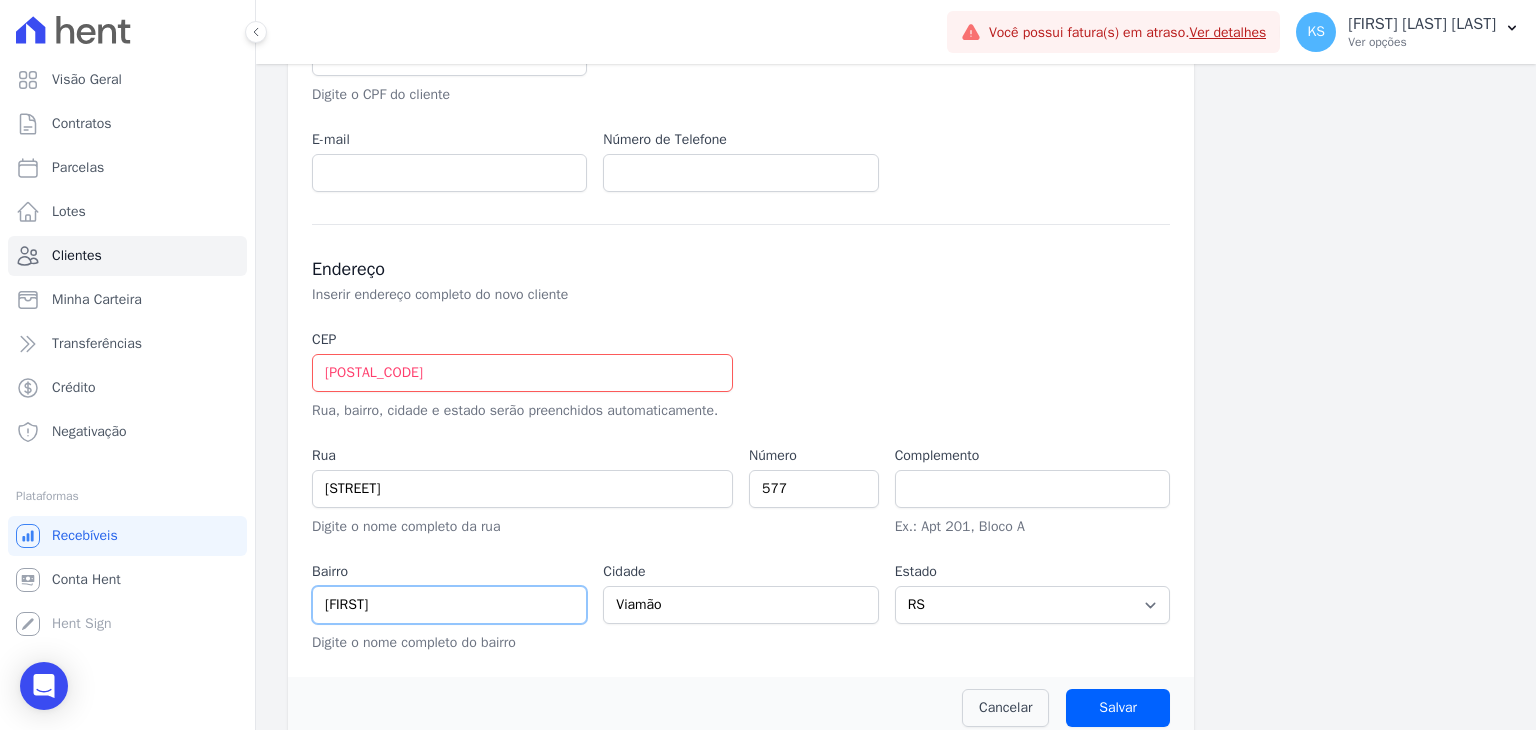 scroll, scrollTop: 460, scrollLeft: 0, axis: vertical 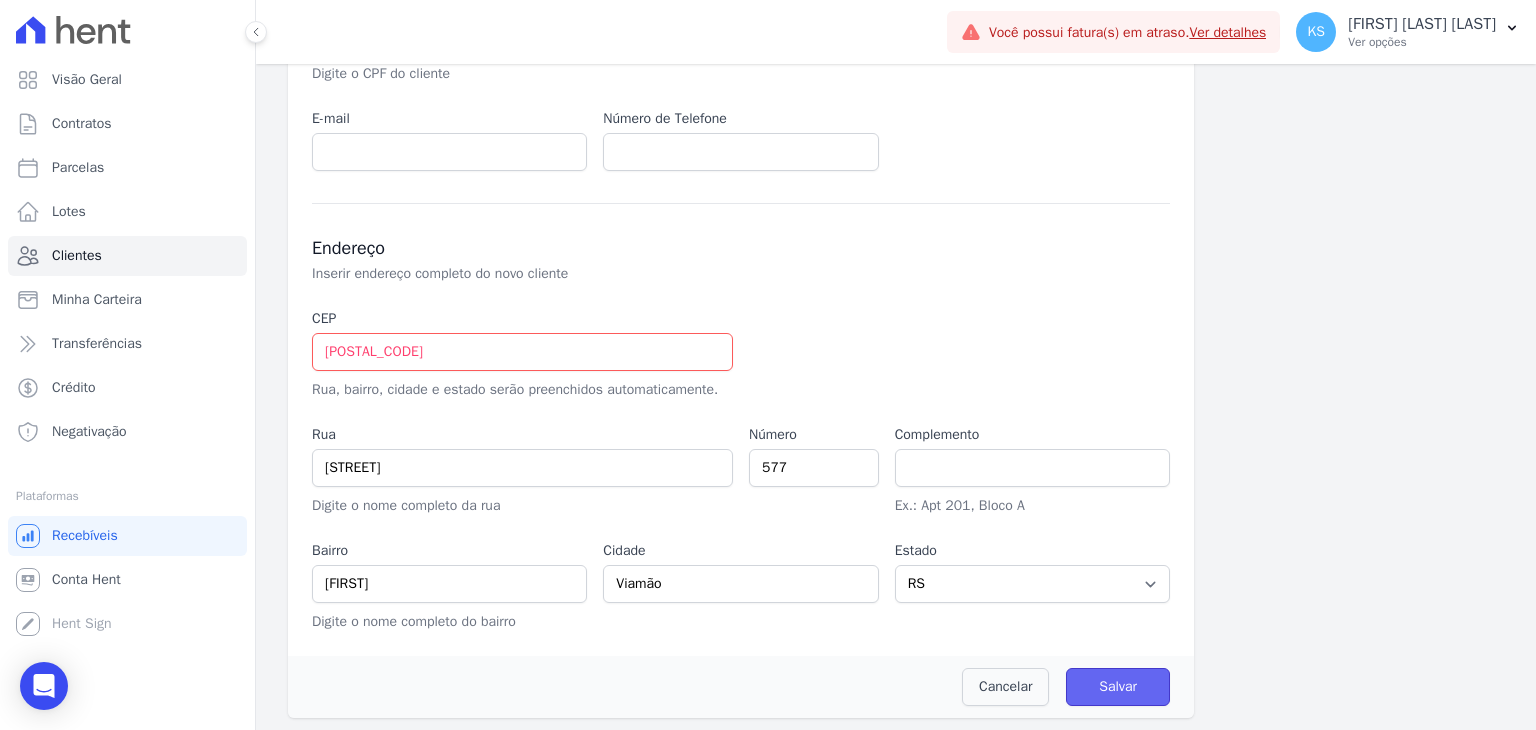 click on "Salvar" at bounding box center [1118, 687] 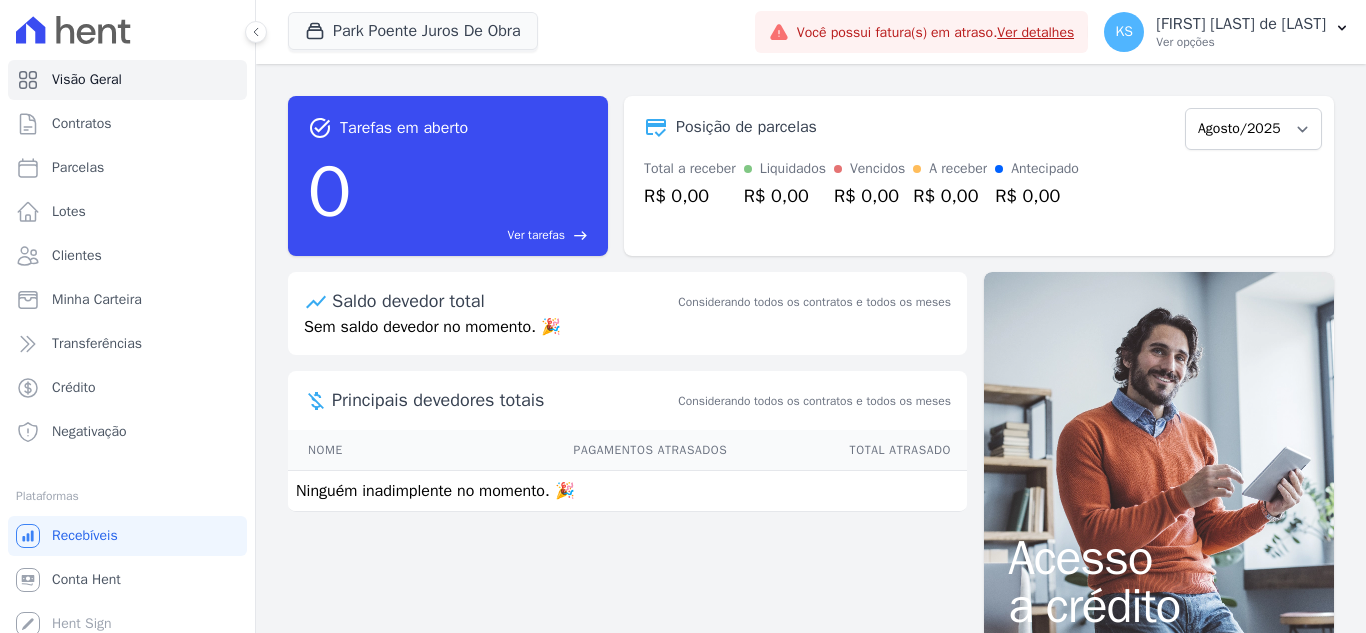 scroll, scrollTop: 0, scrollLeft: 0, axis: both 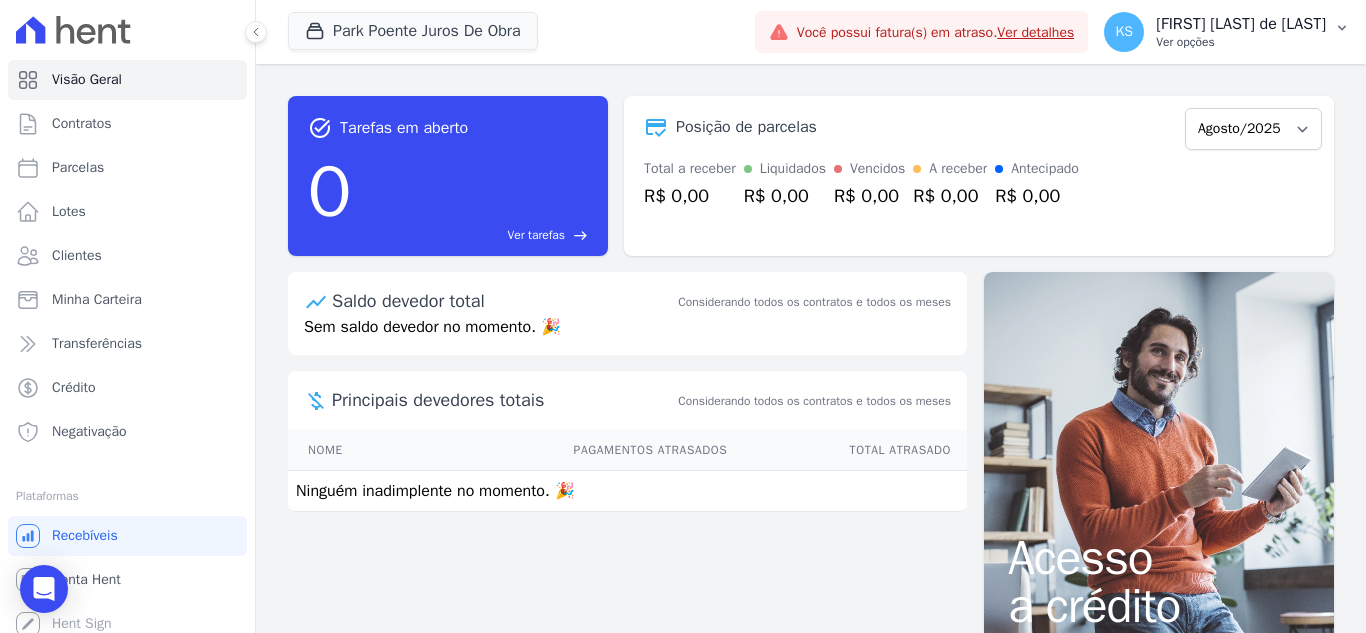 click on "Ver opções" at bounding box center (1241, 42) 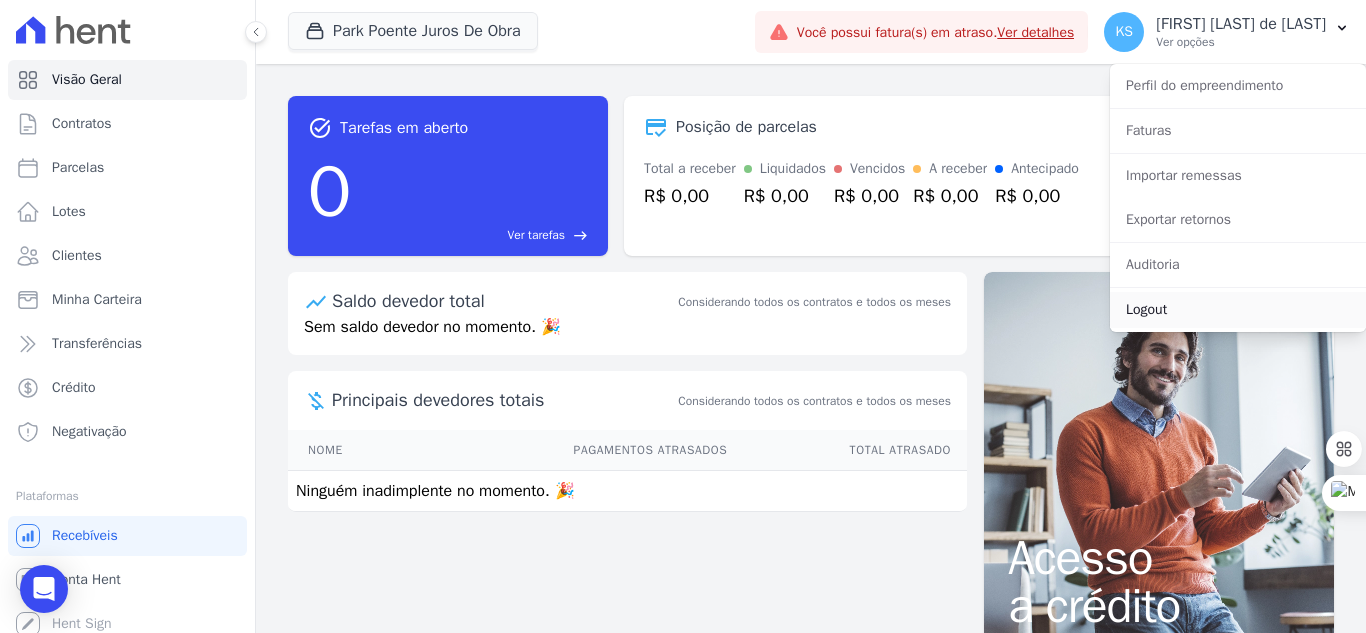 click on "Logout" at bounding box center (1238, 310) 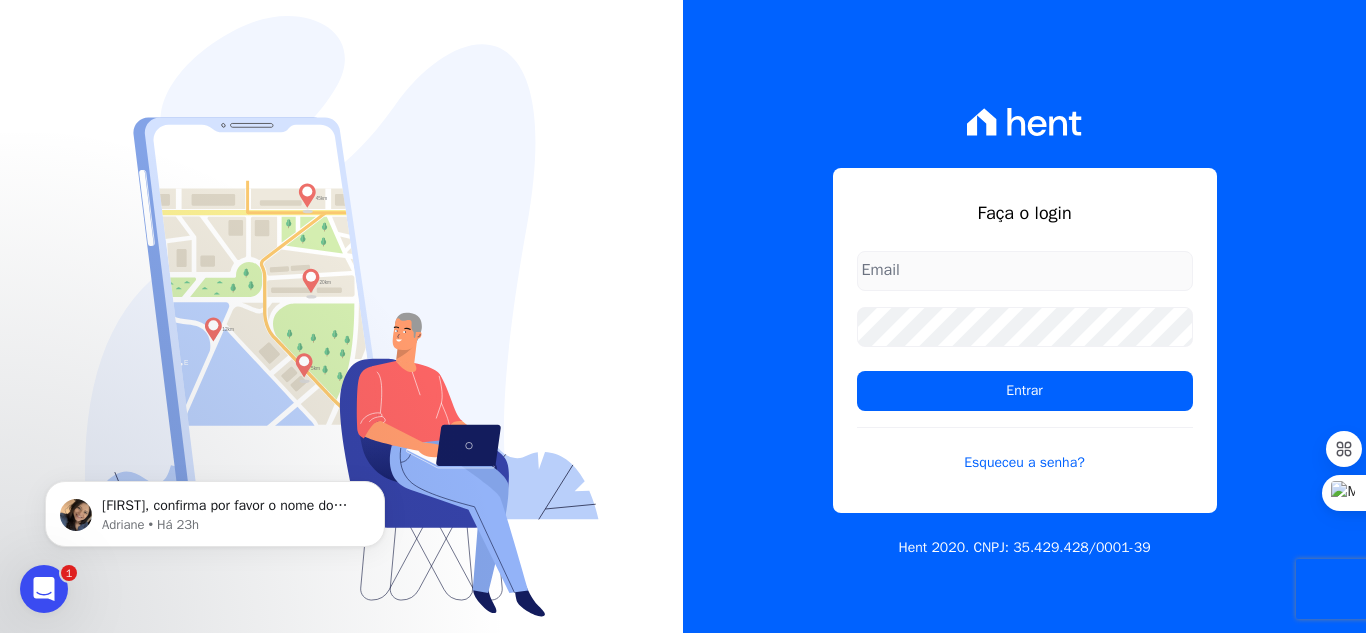 scroll, scrollTop: 0, scrollLeft: 0, axis: both 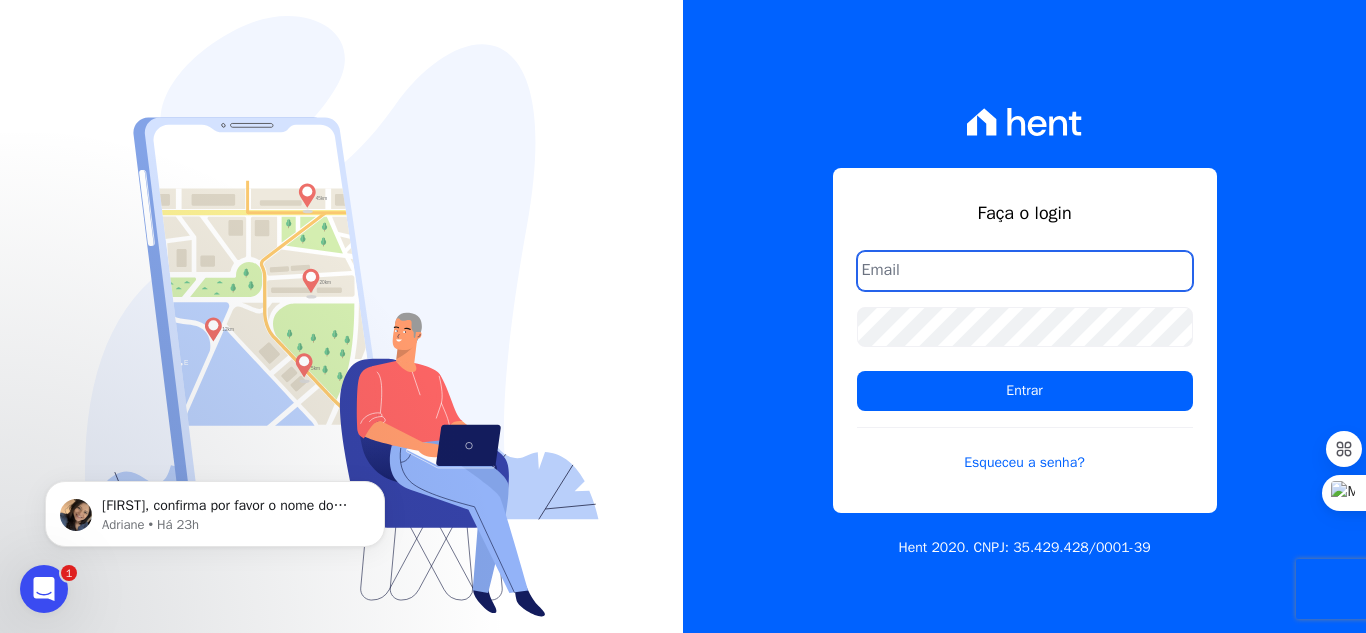 type on "carolcentena@gmail.com" 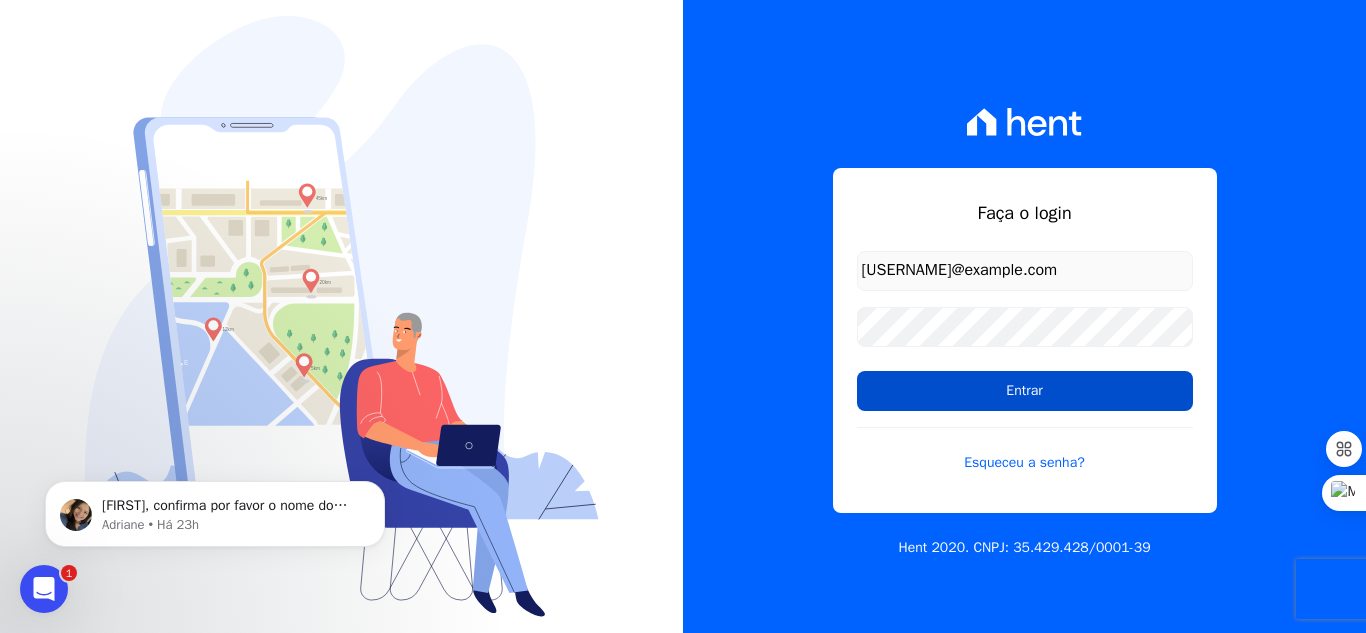 click on "Entrar" at bounding box center [1025, 391] 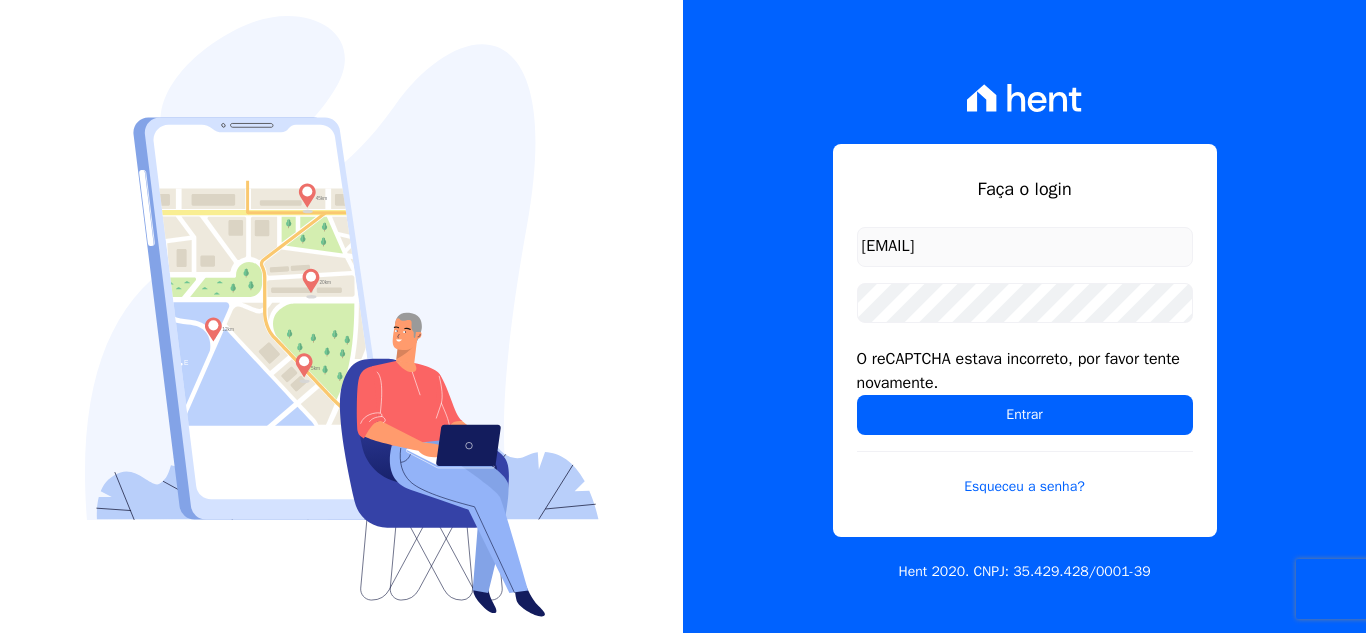 scroll, scrollTop: 0, scrollLeft: 0, axis: both 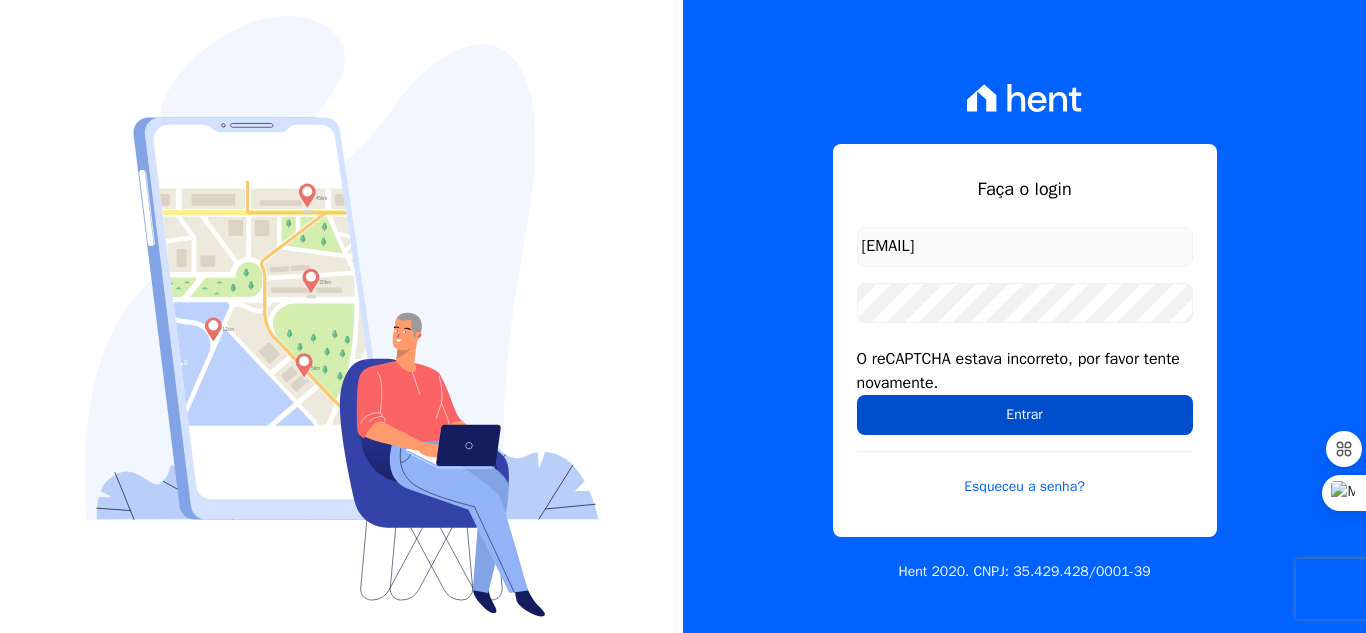 click on "Entrar" at bounding box center (1025, 415) 